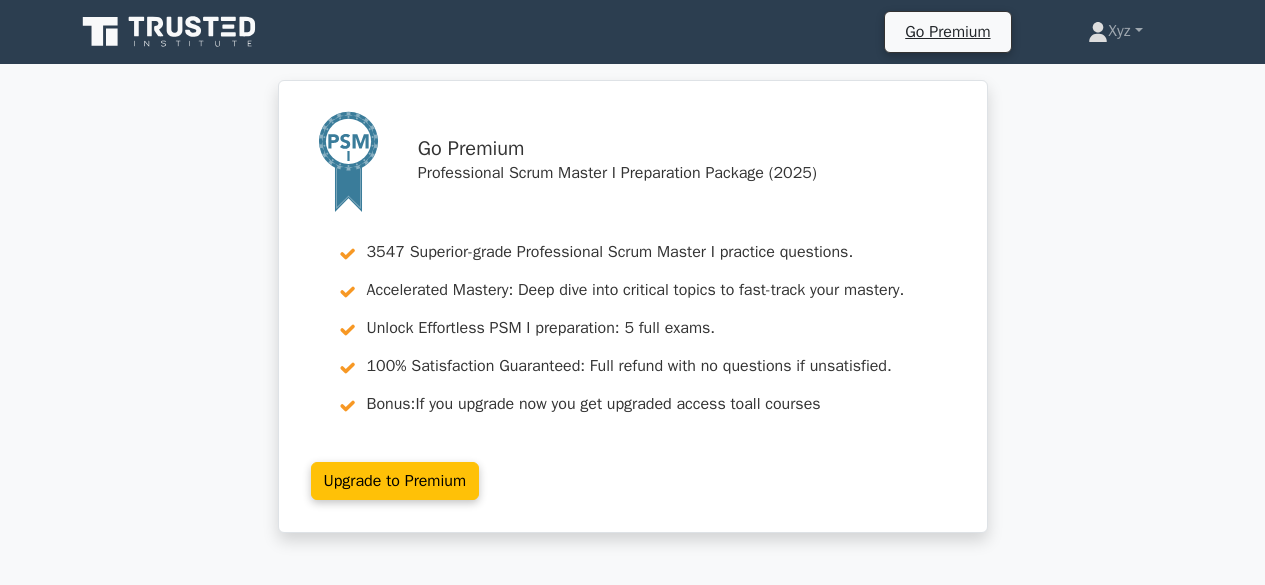 scroll, scrollTop: 0, scrollLeft: 0, axis: both 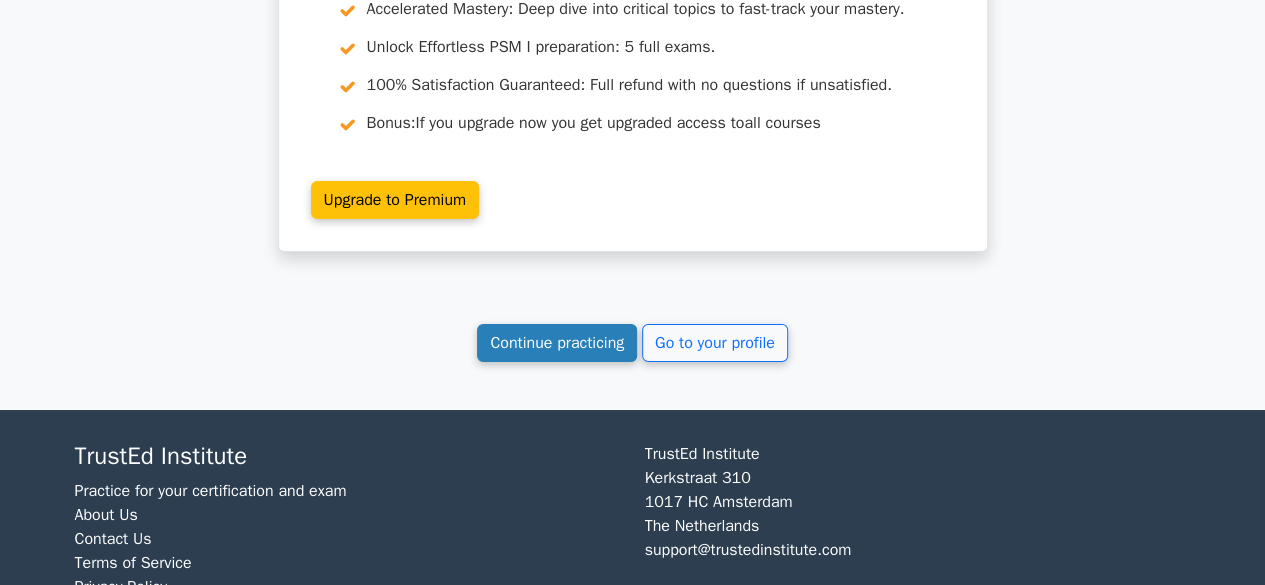 click on "Continue practicing" at bounding box center [557, 343] 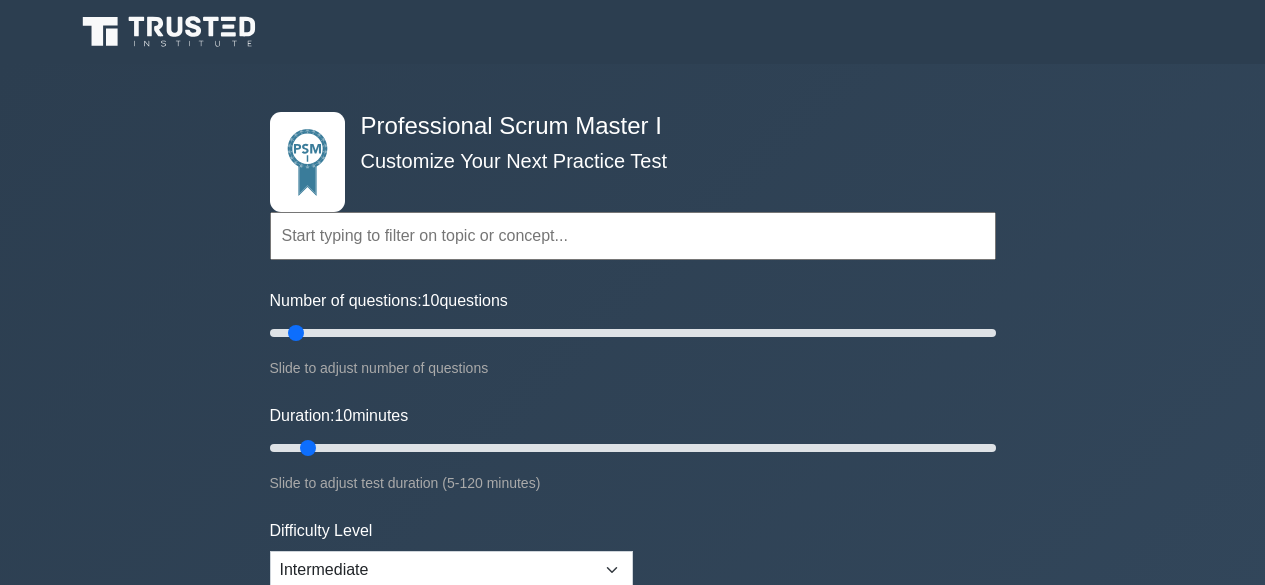 scroll, scrollTop: 0, scrollLeft: 0, axis: both 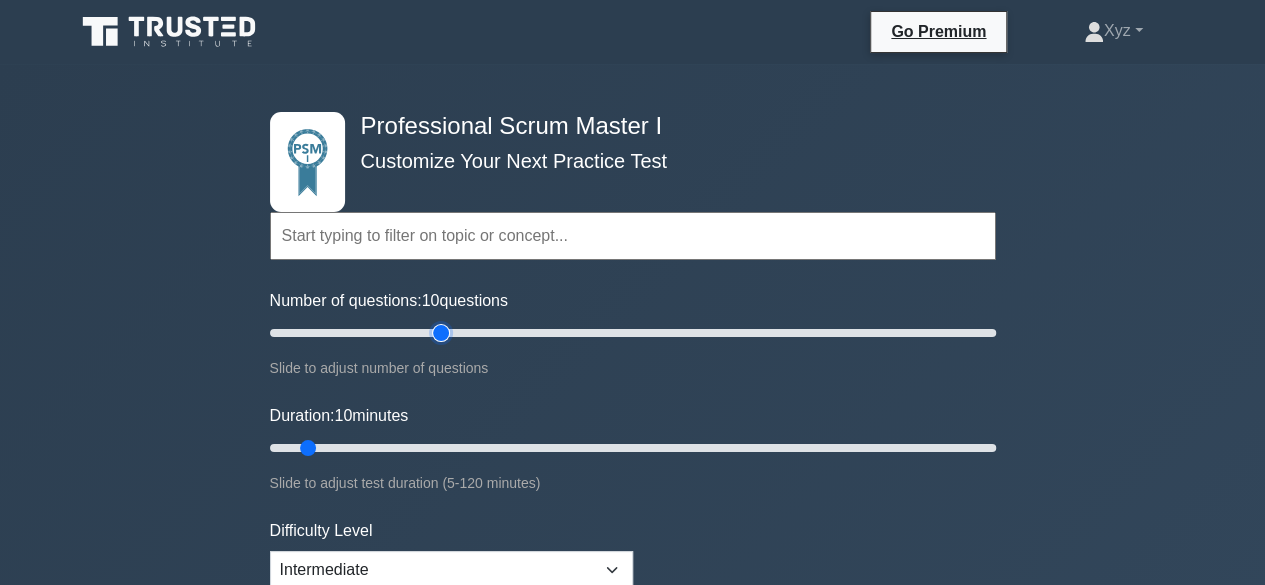 click on "Number of questions:  10  questions" at bounding box center (633, 333) 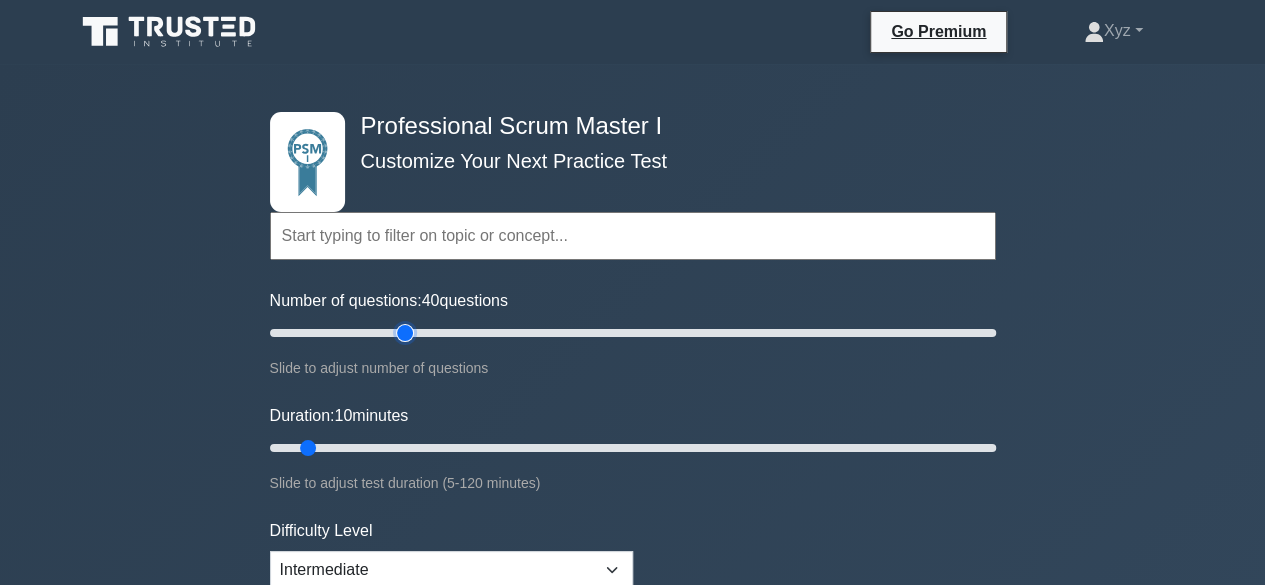 click on "Number of questions:  40  questions" at bounding box center (633, 333) 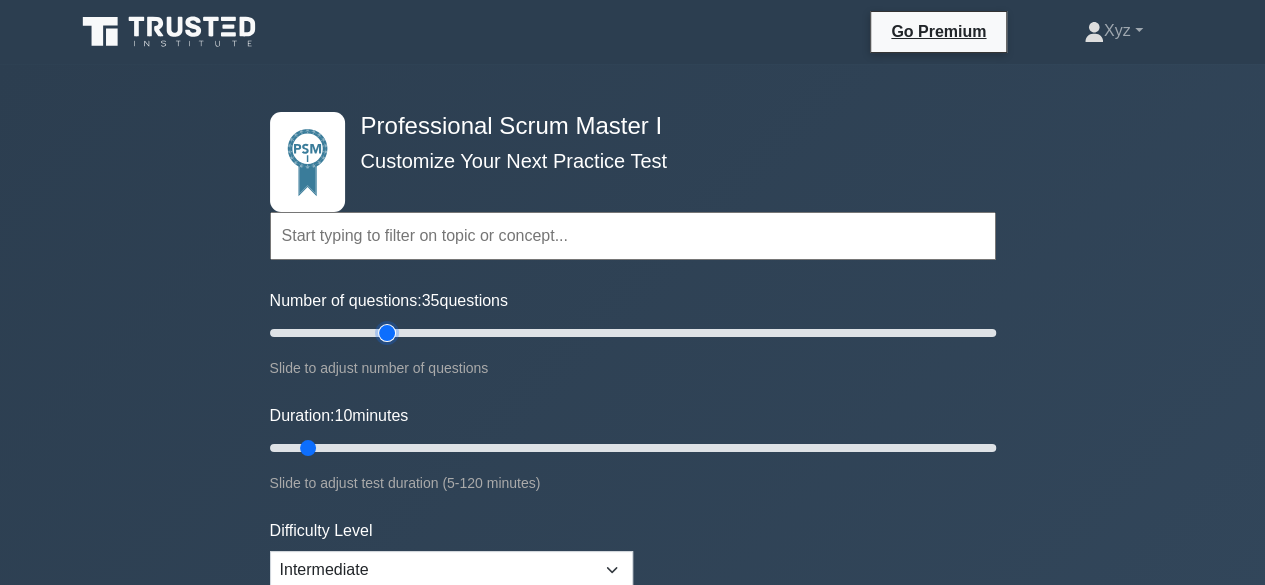 click on "Number of questions:  35  questions" at bounding box center [633, 333] 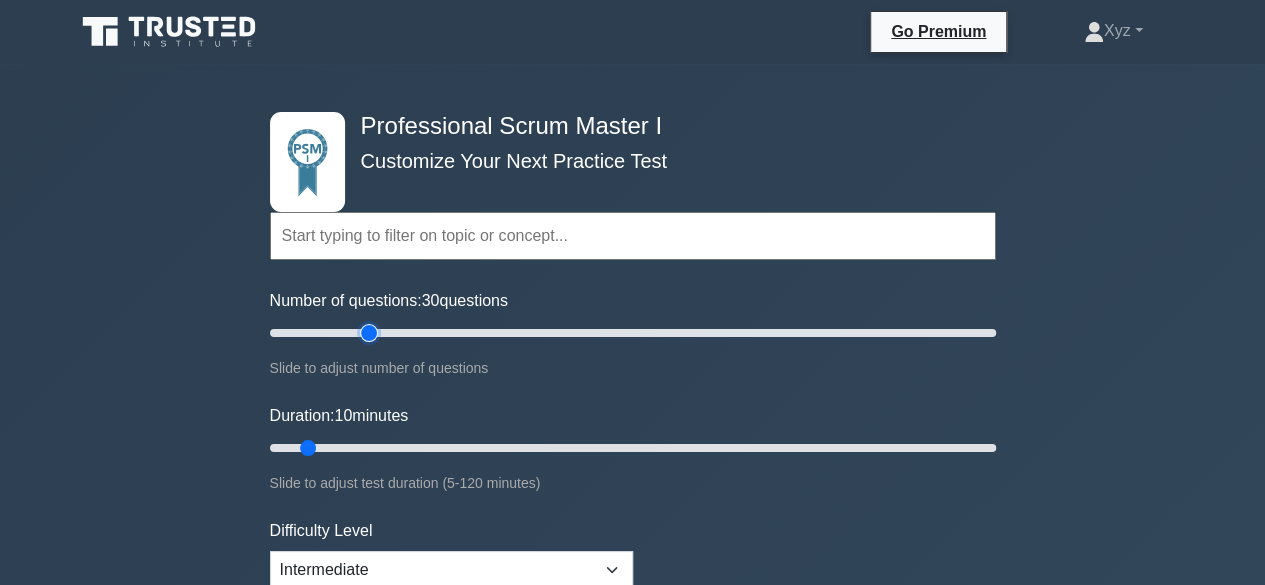 type on "30" 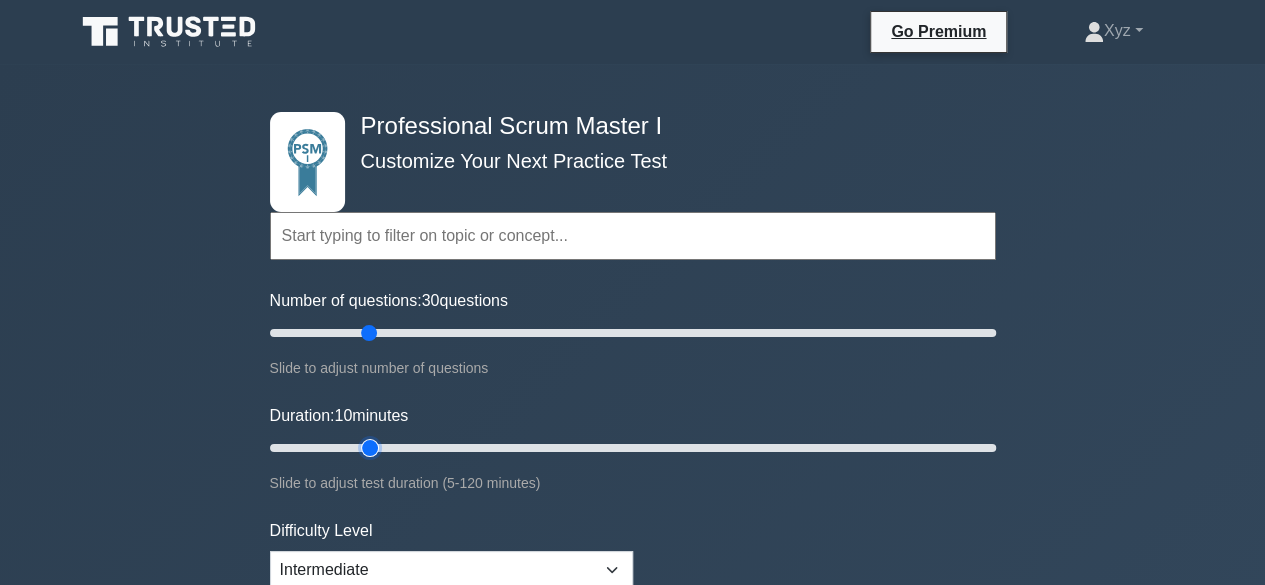 click on "Duration:  10  minutes" at bounding box center (633, 448) 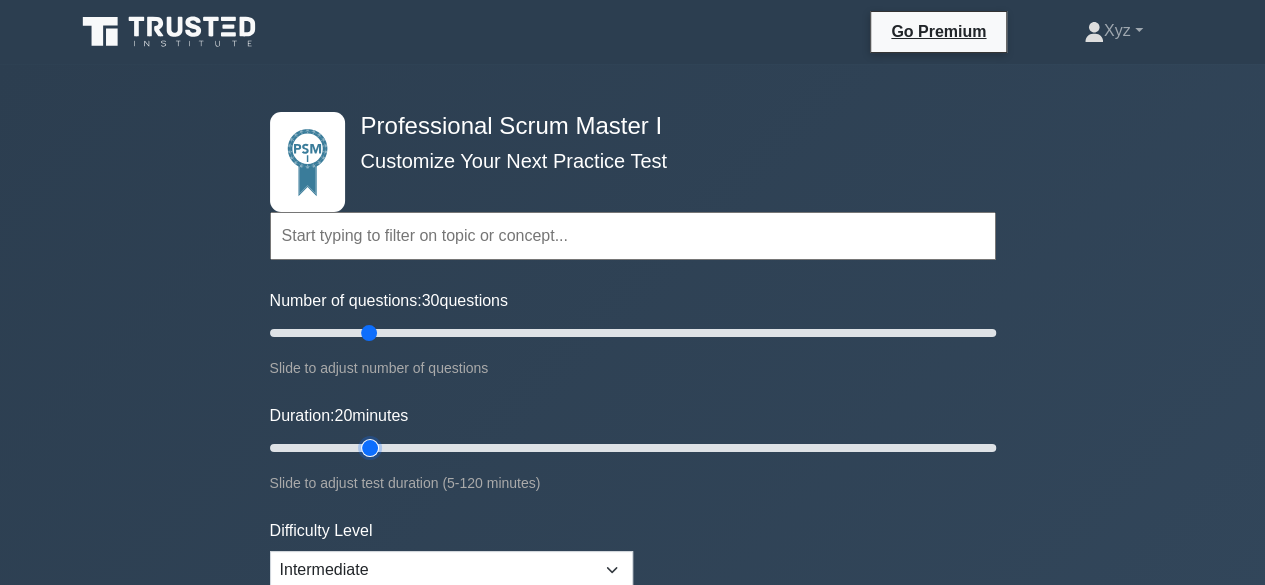 click on "Duration:  20  minutes" at bounding box center (633, 448) 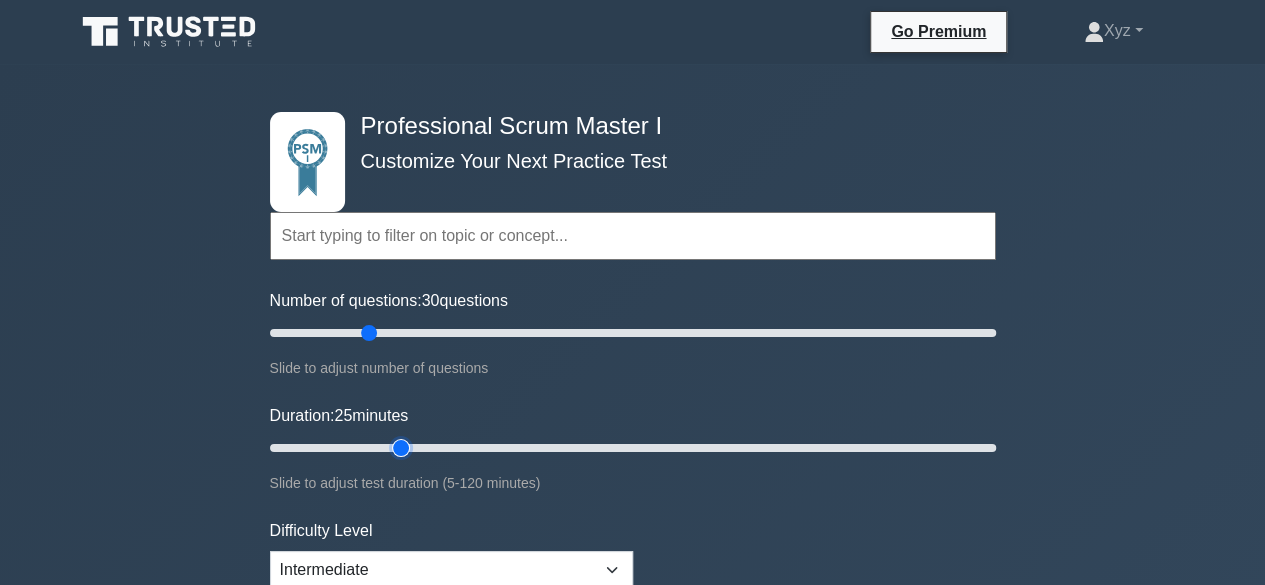 type on "25" 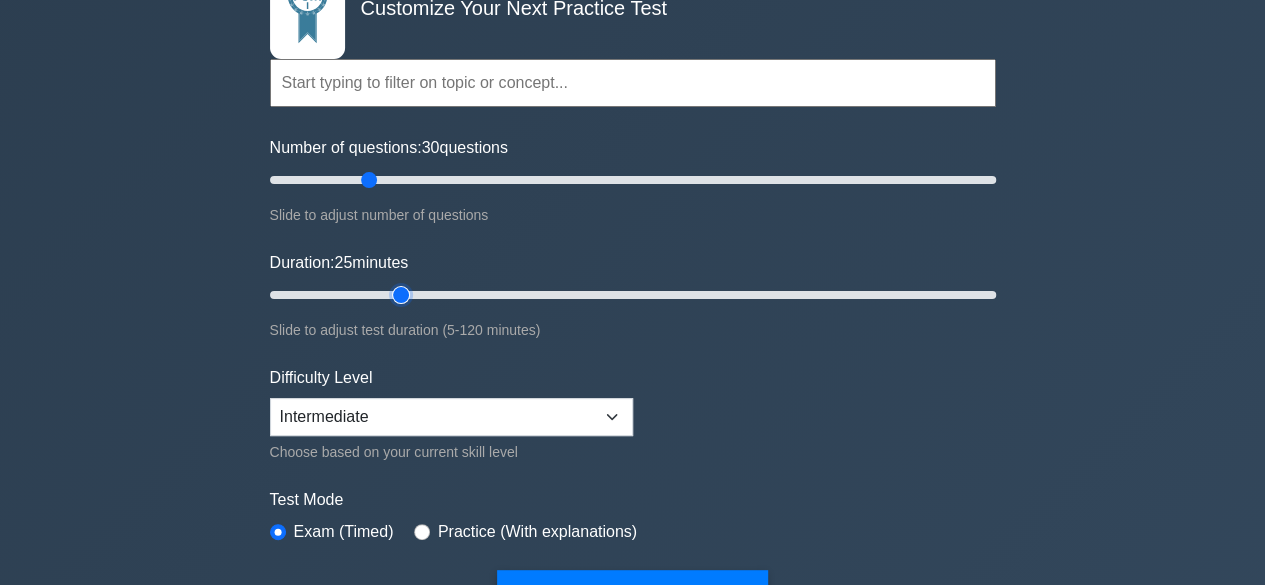 scroll, scrollTop: 222, scrollLeft: 0, axis: vertical 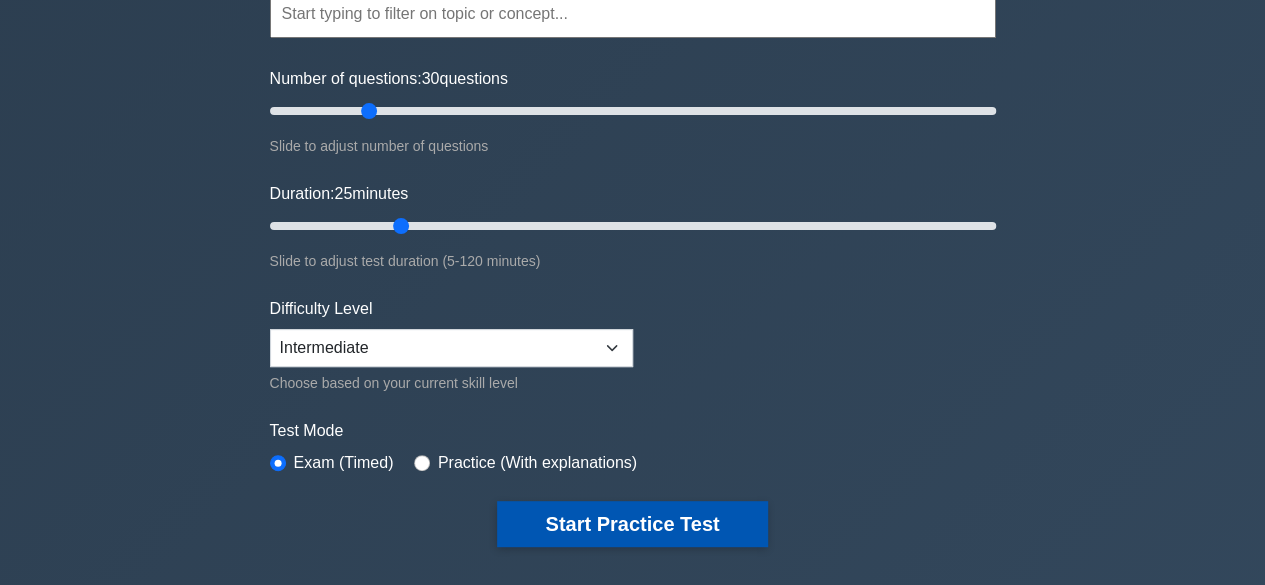 click on "Start Practice Test" at bounding box center (632, 524) 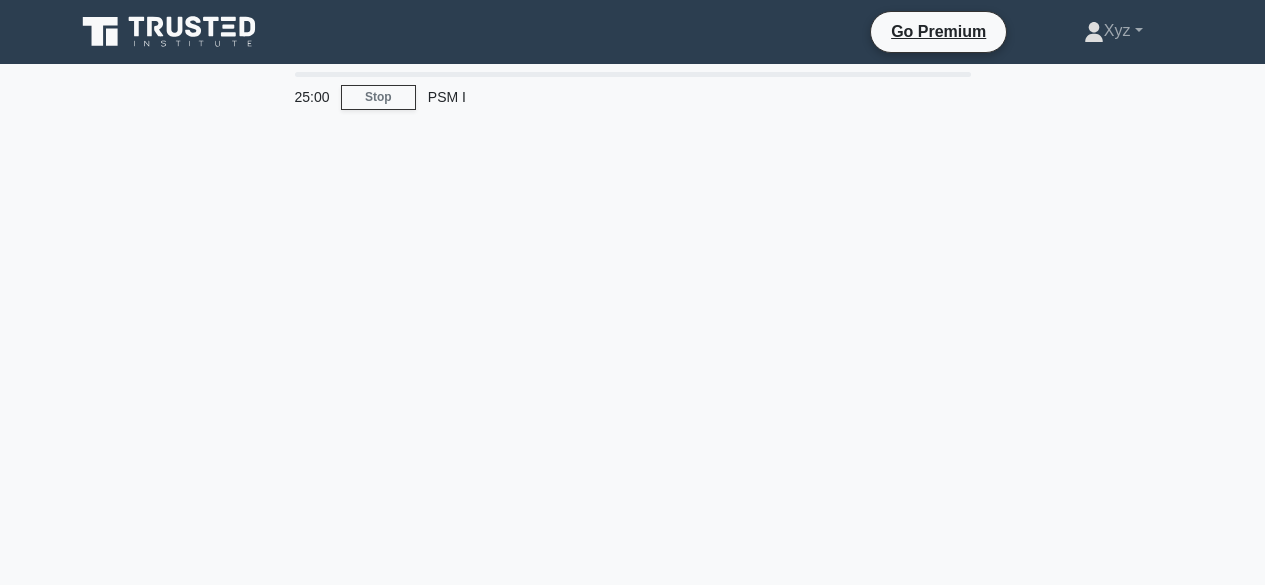 scroll, scrollTop: 0, scrollLeft: 0, axis: both 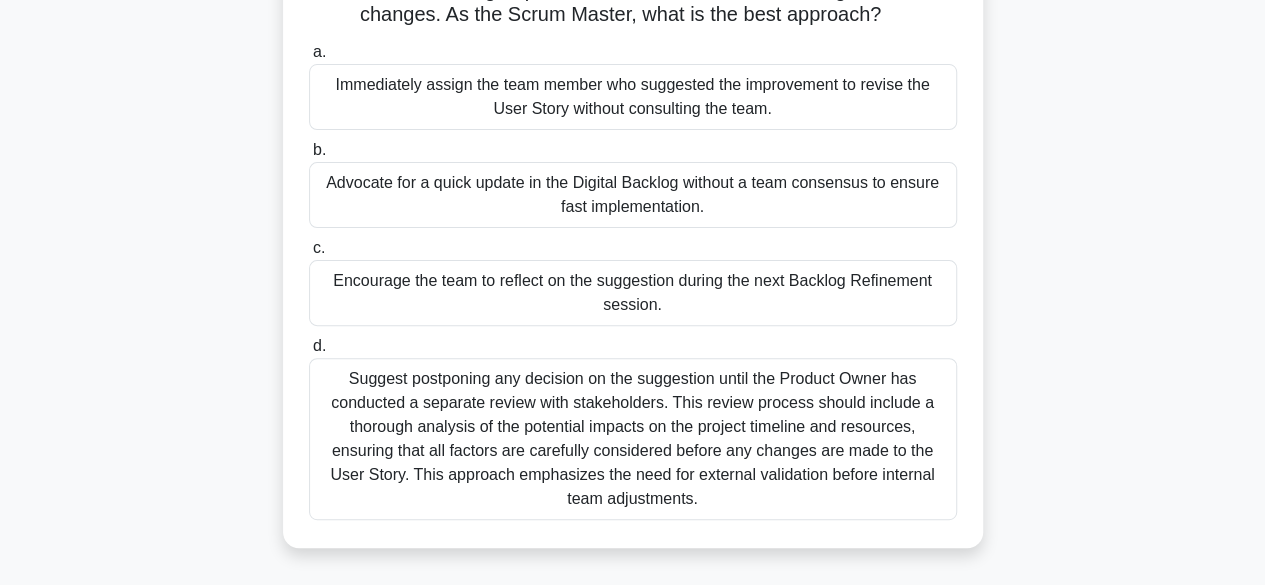 click on "Encourage the team to reflect on the suggestion during the next Backlog Refinement session." at bounding box center (633, 293) 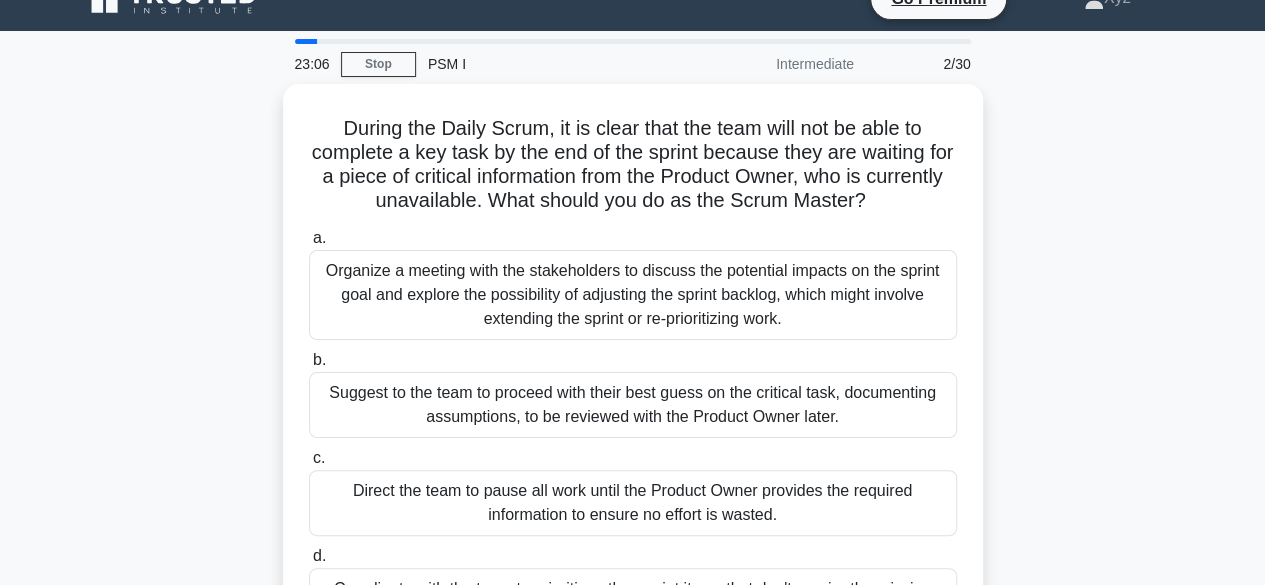 scroll, scrollTop: 0, scrollLeft: 0, axis: both 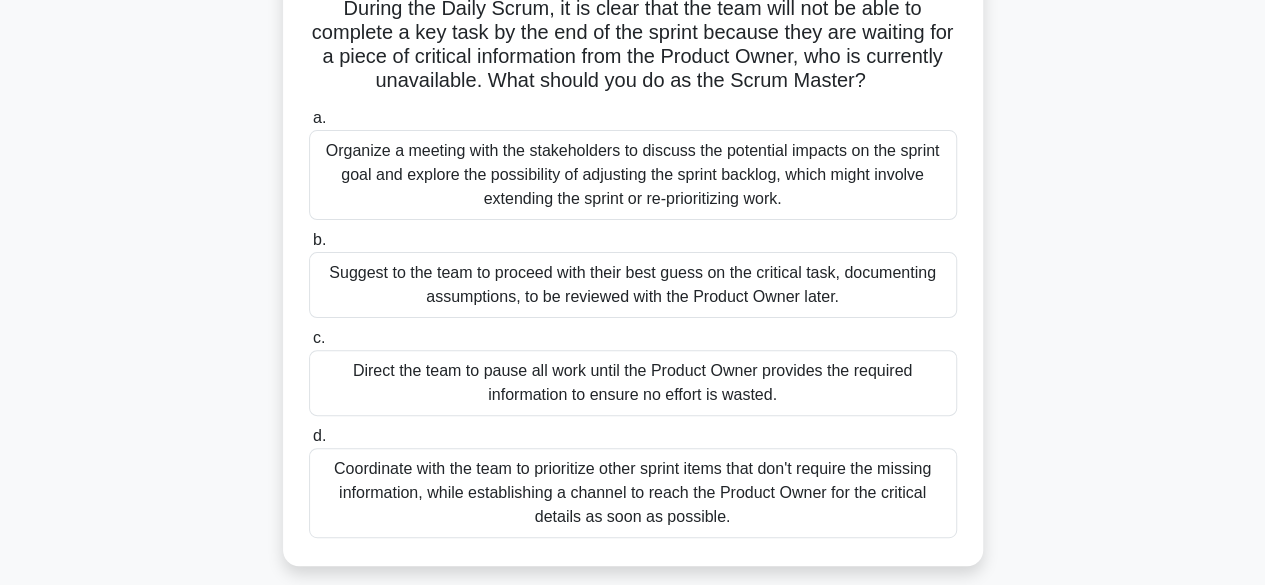 click on "Coordinate with the team to prioritize other sprint items that don't require the missing information, while establishing a channel to reach the Product Owner for the critical details as soon as possible." at bounding box center (633, 493) 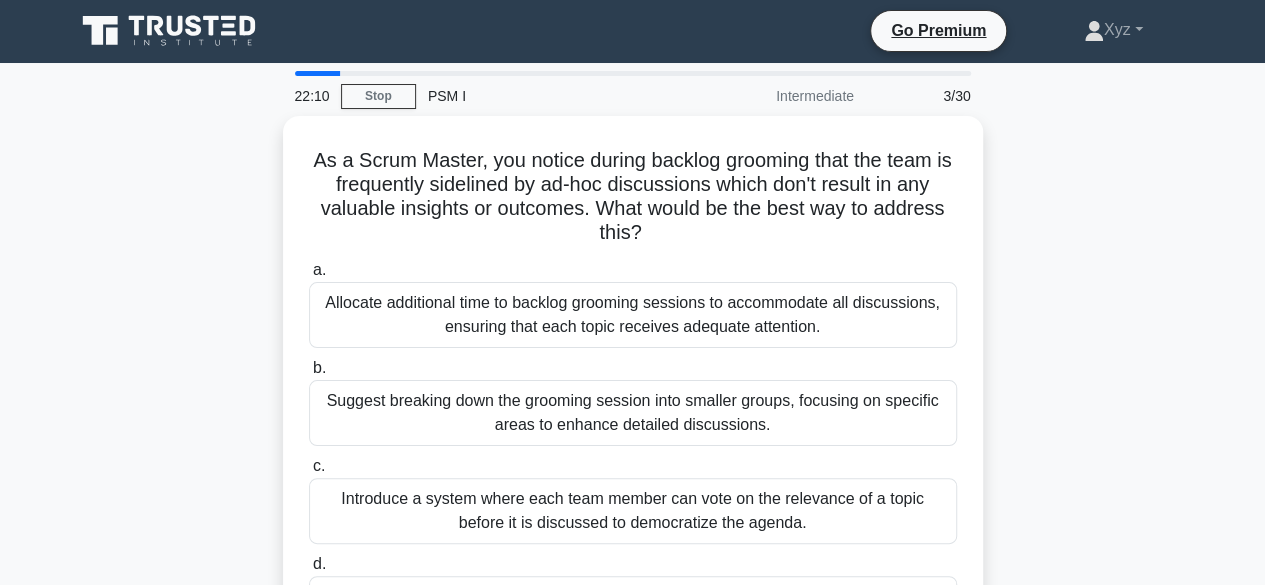 scroll, scrollTop: 0, scrollLeft: 0, axis: both 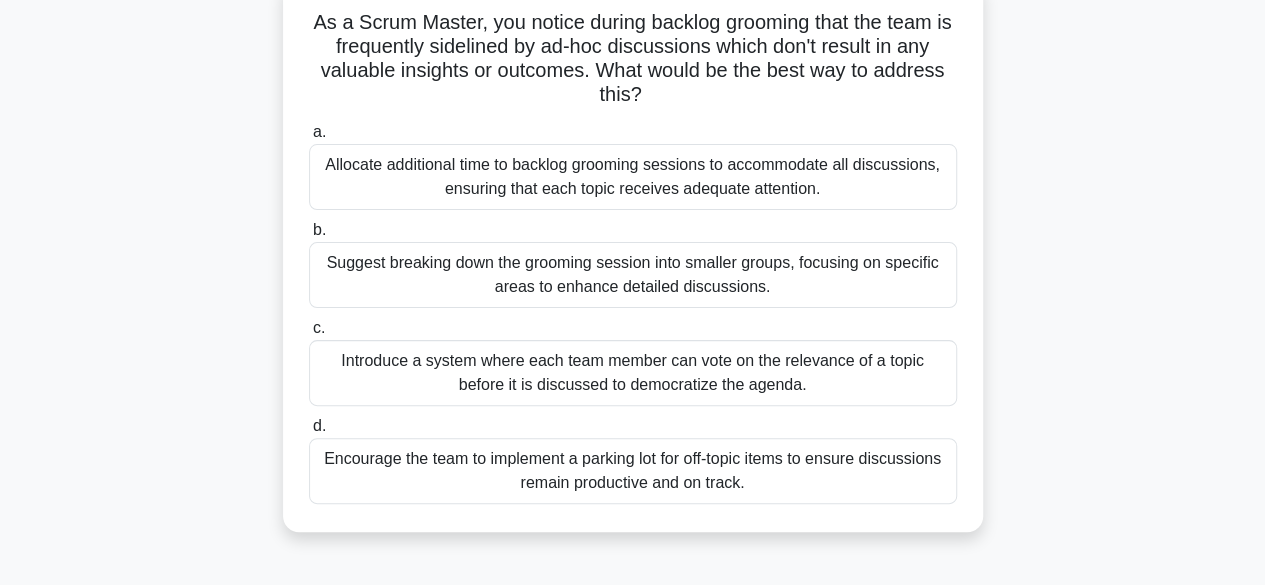click on "Encourage the team to implement a parking lot for off-topic items to ensure discussions remain productive and on track." at bounding box center [633, 471] 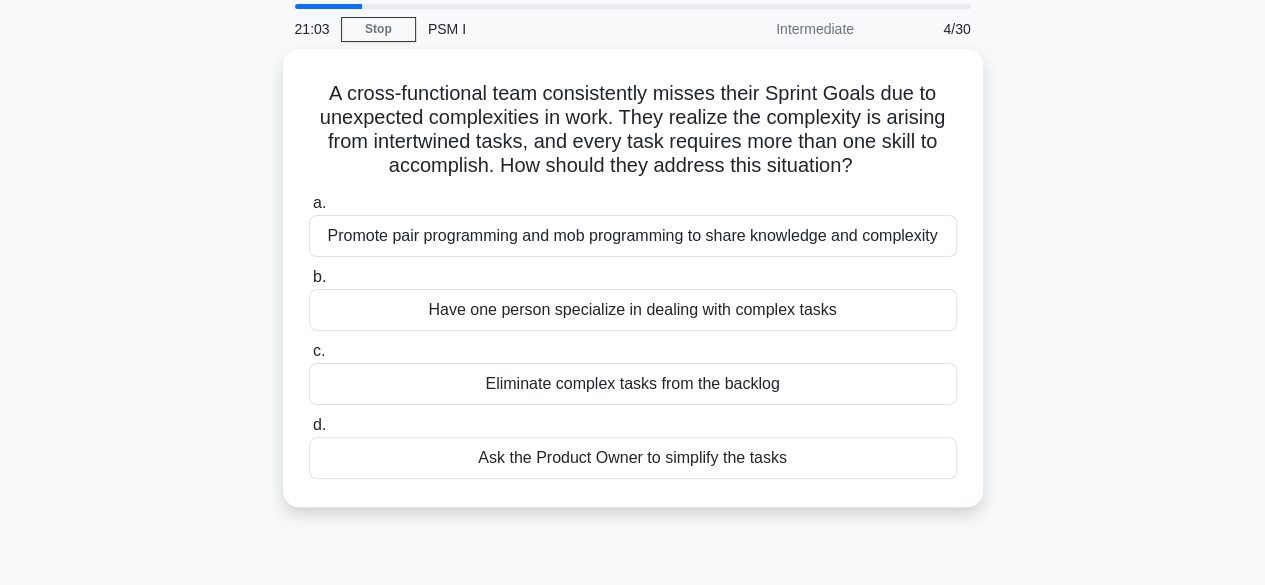 scroll, scrollTop: 0, scrollLeft: 0, axis: both 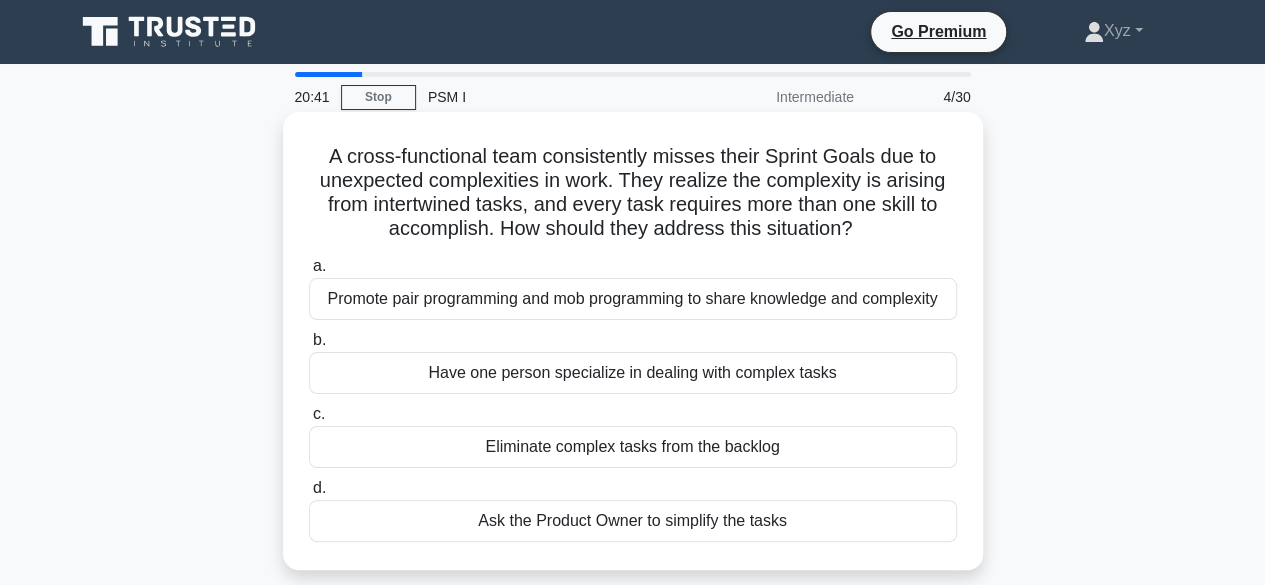 click on "Promote pair programming and mob programming to share knowledge and complexity" at bounding box center [633, 299] 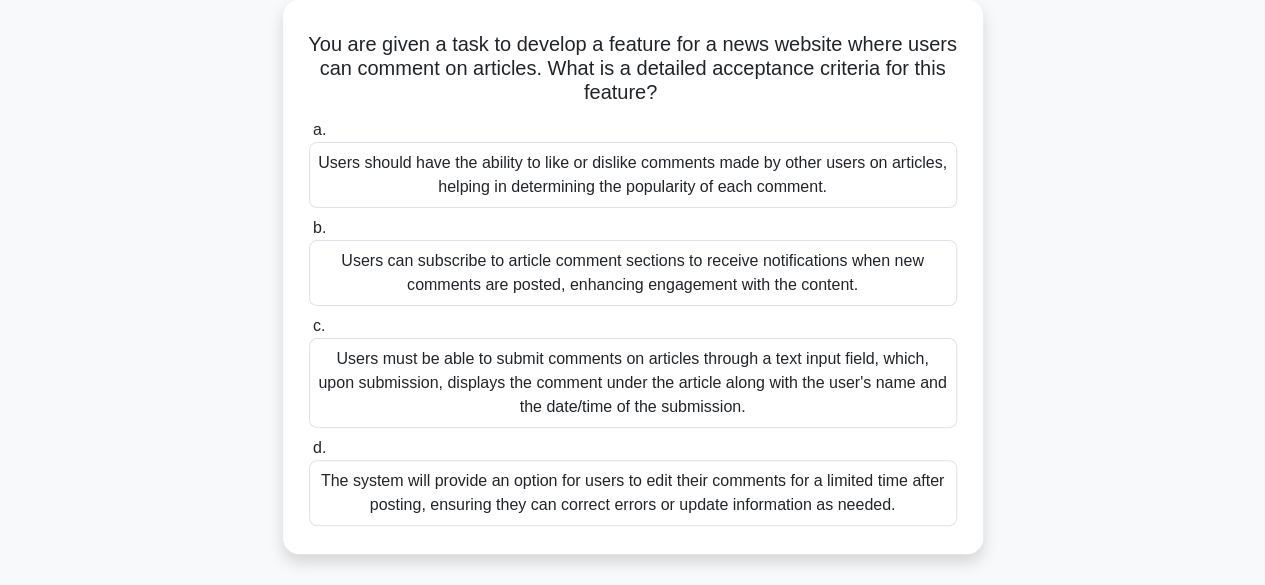 scroll, scrollTop: 120, scrollLeft: 0, axis: vertical 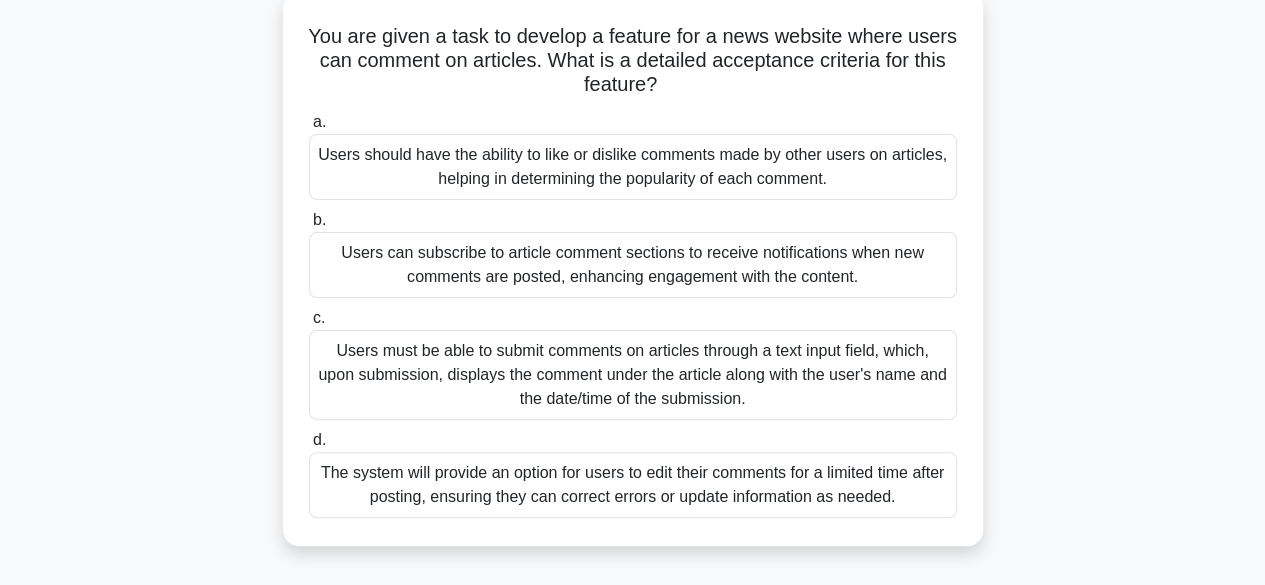 click on "Users must be able to submit comments on articles through a text input field, which, upon submission, displays the comment under the article along with the user's name and the date/time of the submission." at bounding box center (633, 375) 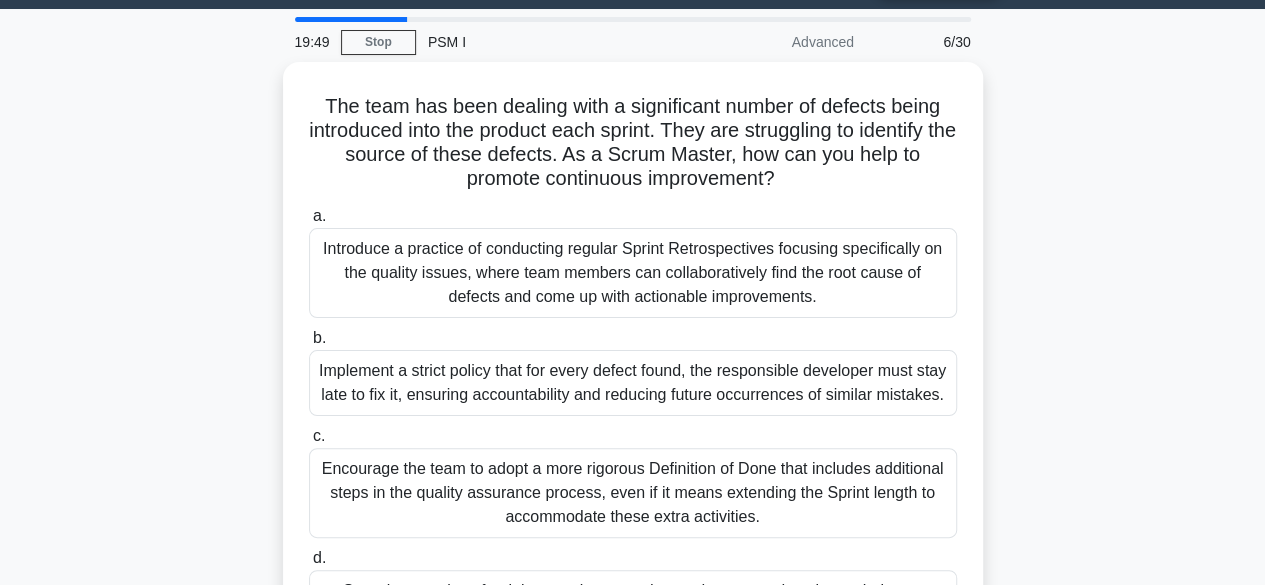 scroll, scrollTop: 0, scrollLeft: 0, axis: both 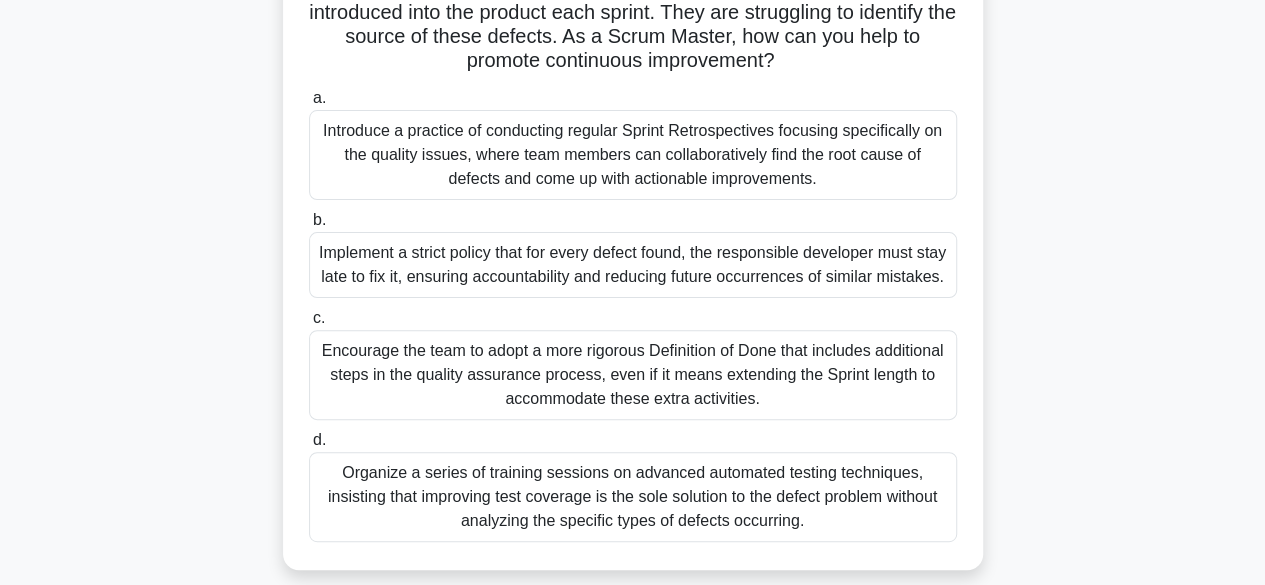 click on "Introduce a practice of conducting regular Sprint Retrospectives focusing specifically on the quality issues, where team members can collaboratively find the root cause of defects and come up with actionable improvements." at bounding box center (633, 155) 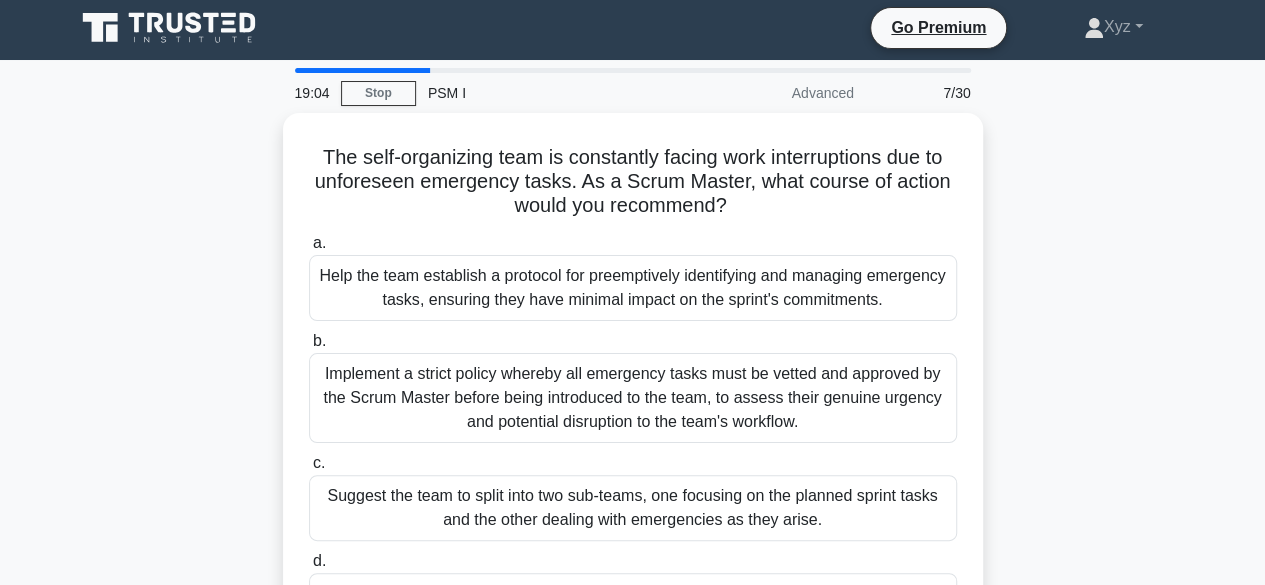 scroll, scrollTop: 0, scrollLeft: 0, axis: both 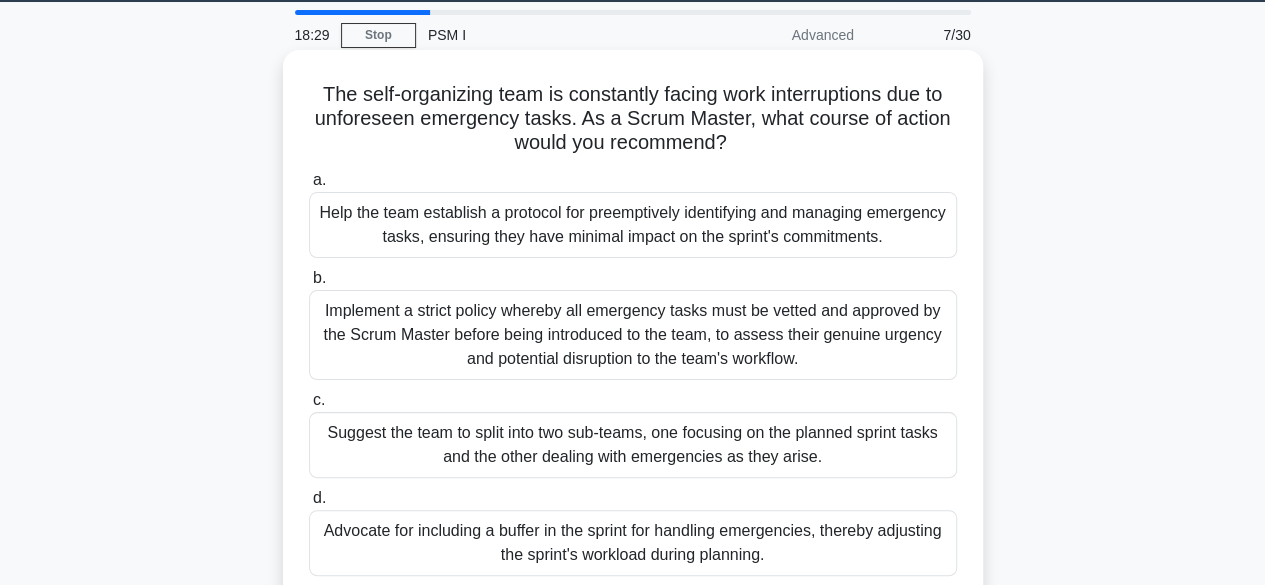 drag, startPoint x: 1263, startPoint y: 303, endPoint x: 840, endPoint y: 235, distance: 428.43085 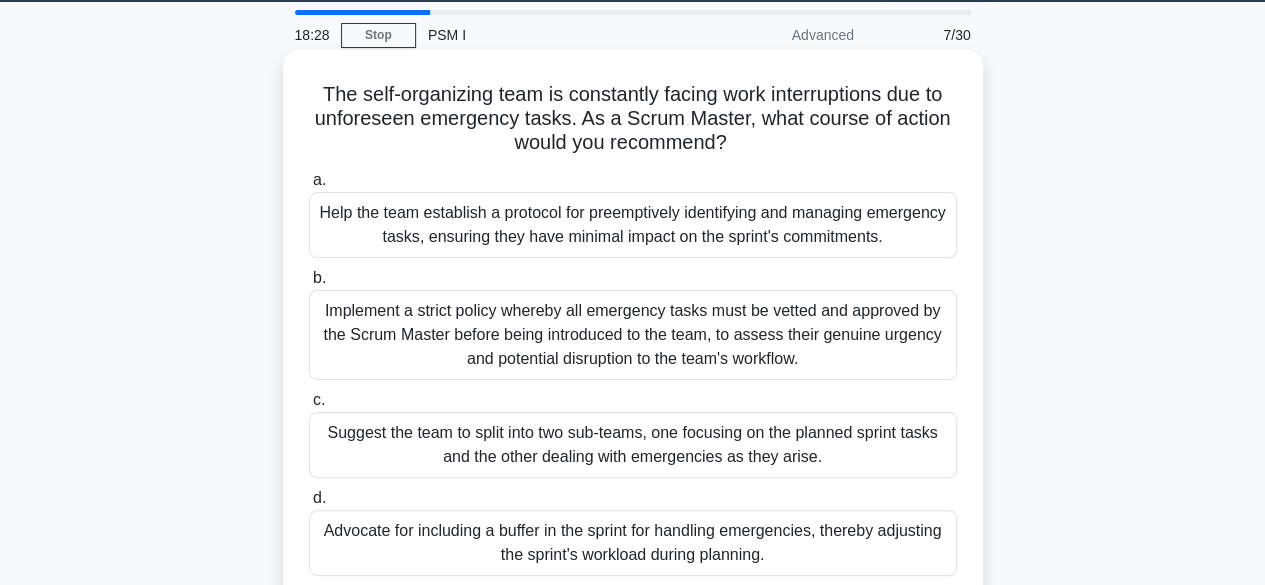 click on "Help the team establish a protocol for preemptively identifying and managing emergency tasks, ensuring they have minimal impact on the sprint's commitments." at bounding box center [633, 225] 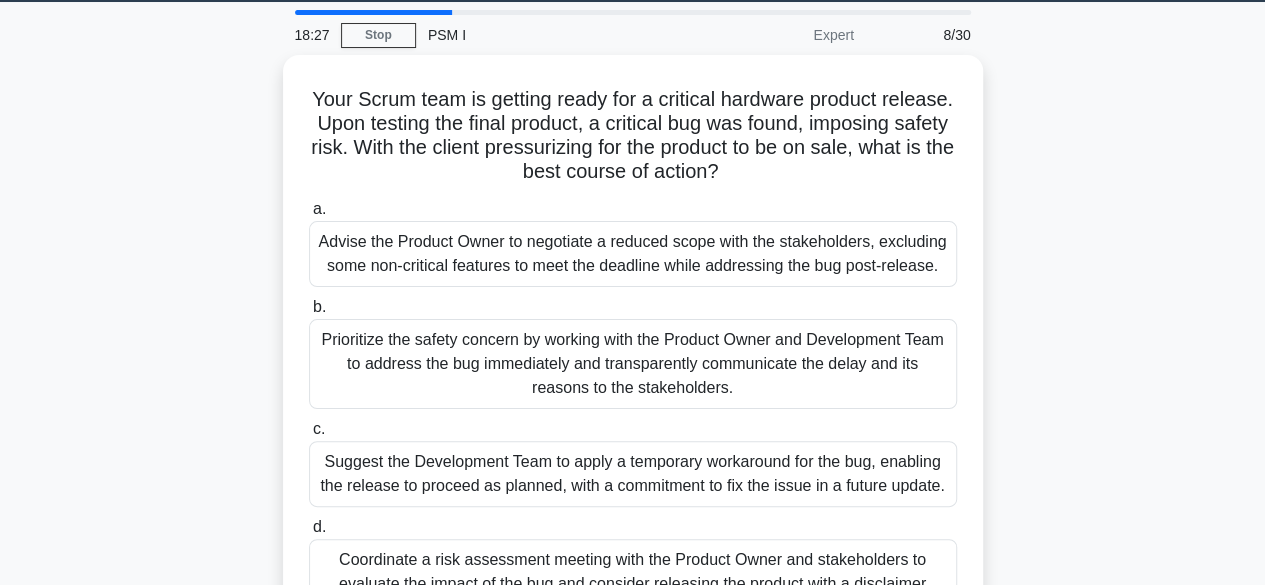 scroll, scrollTop: 0, scrollLeft: 0, axis: both 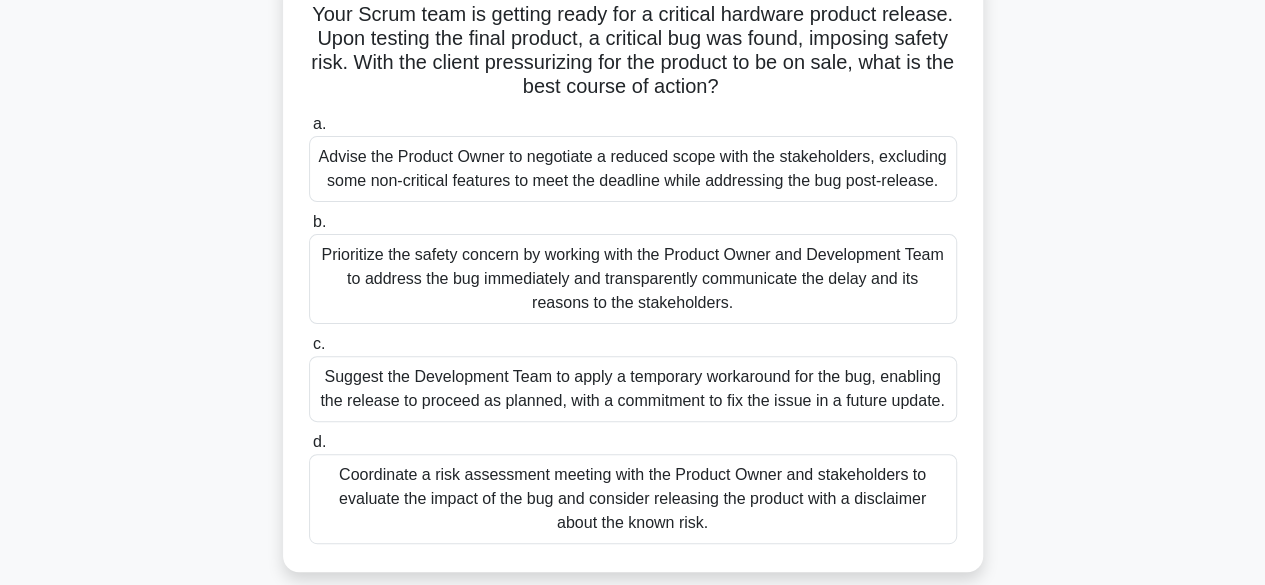 click on "Prioritize the safety concern by working with the Product Owner and Development Team to address the bug immediately and transparently communicate the delay and its reasons to the stakeholders." at bounding box center (633, 279) 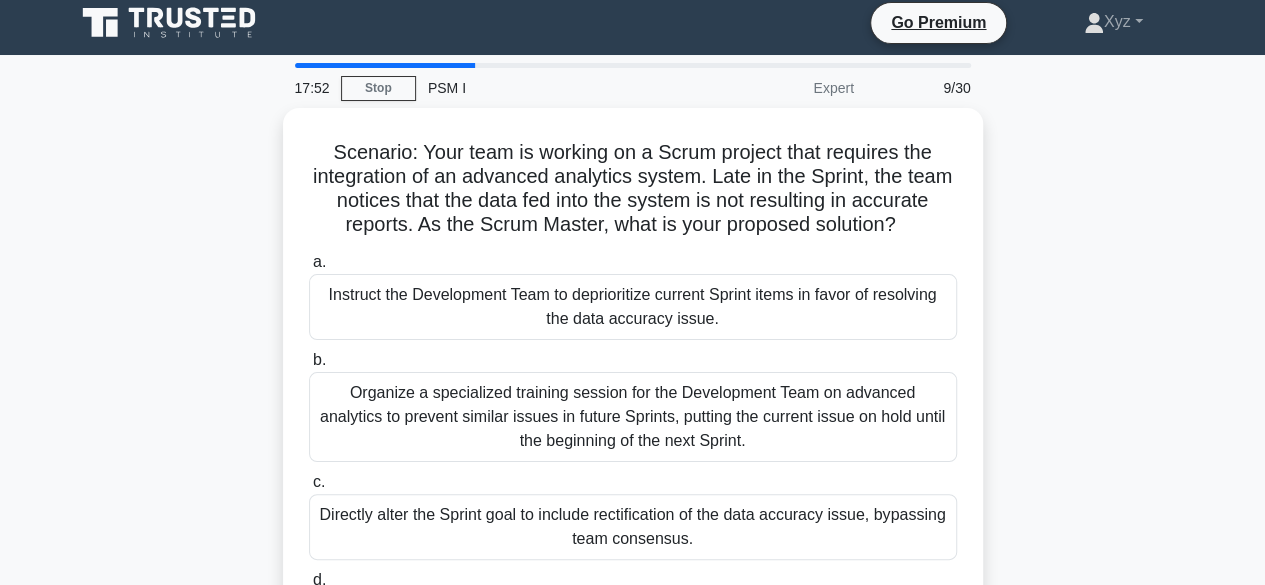 scroll, scrollTop: 0, scrollLeft: 0, axis: both 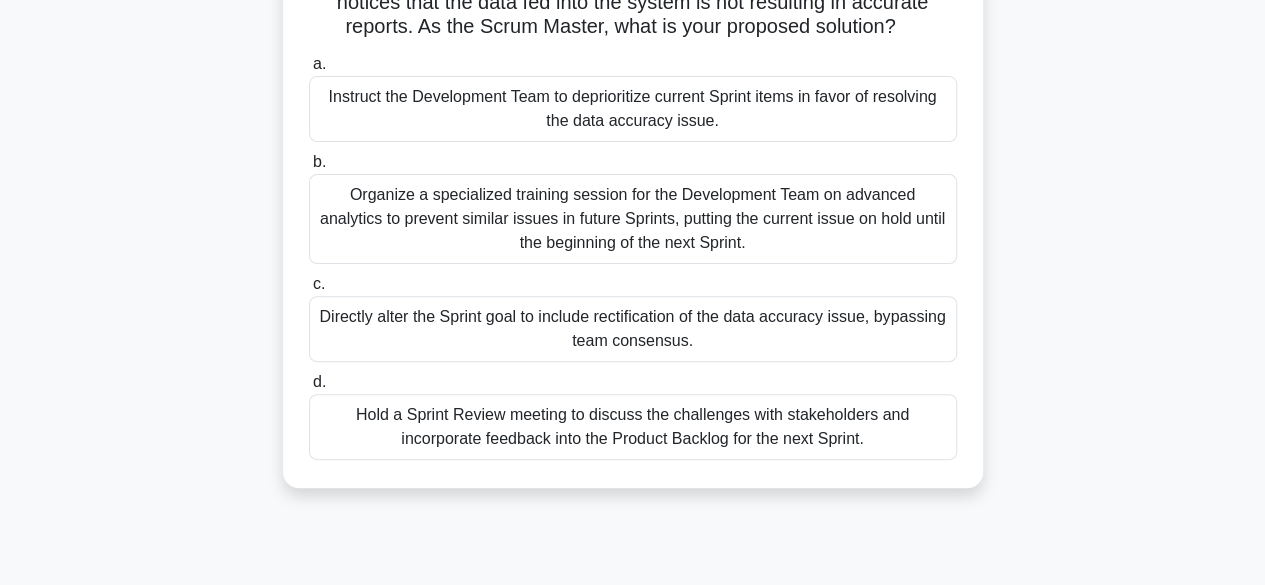 click on "Hold a Sprint Review meeting to discuss the challenges with stakeholders and incorporate feedback into the Product Backlog for the next Sprint." at bounding box center [633, 427] 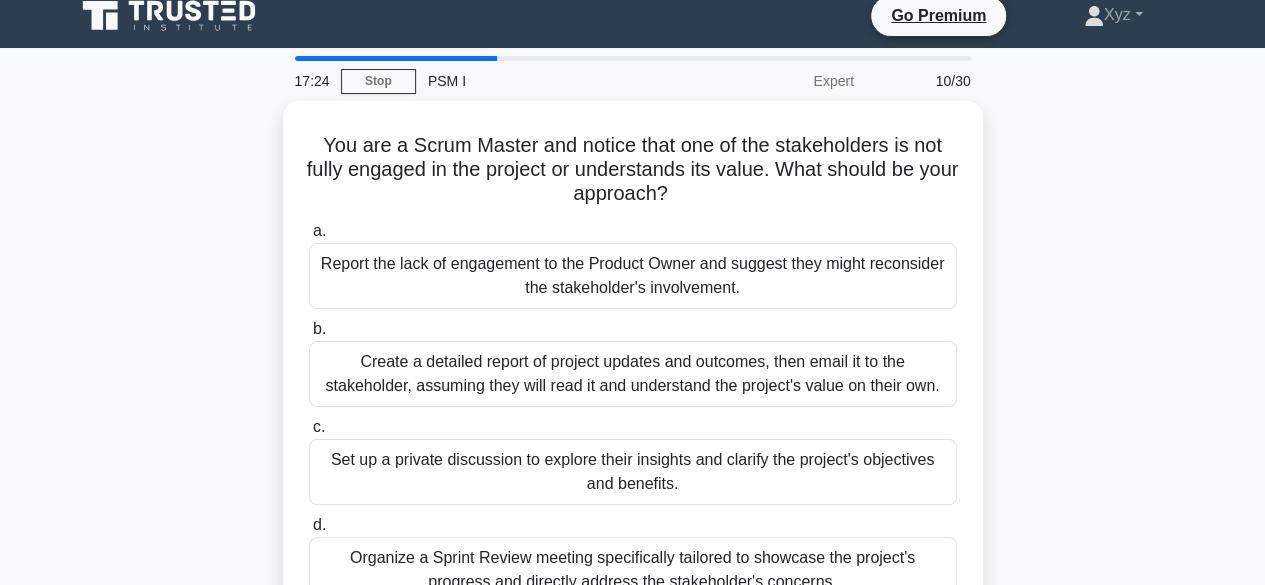 scroll, scrollTop: 0, scrollLeft: 0, axis: both 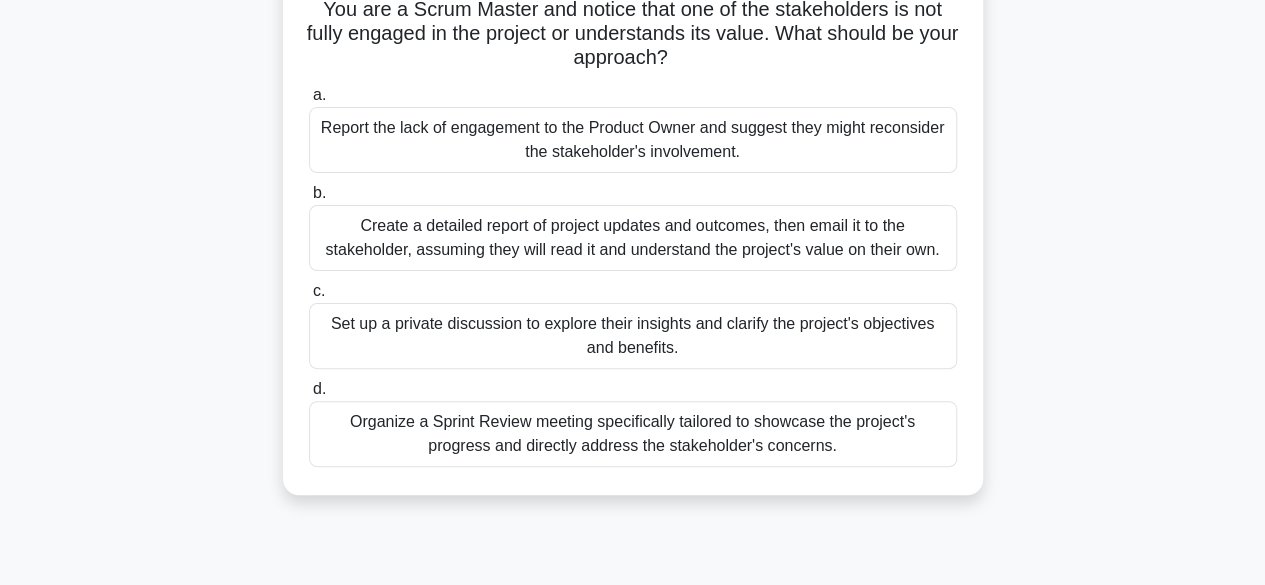 click on "Set up a private discussion to explore their insights and clarify the project's objectives and benefits." at bounding box center [633, 336] 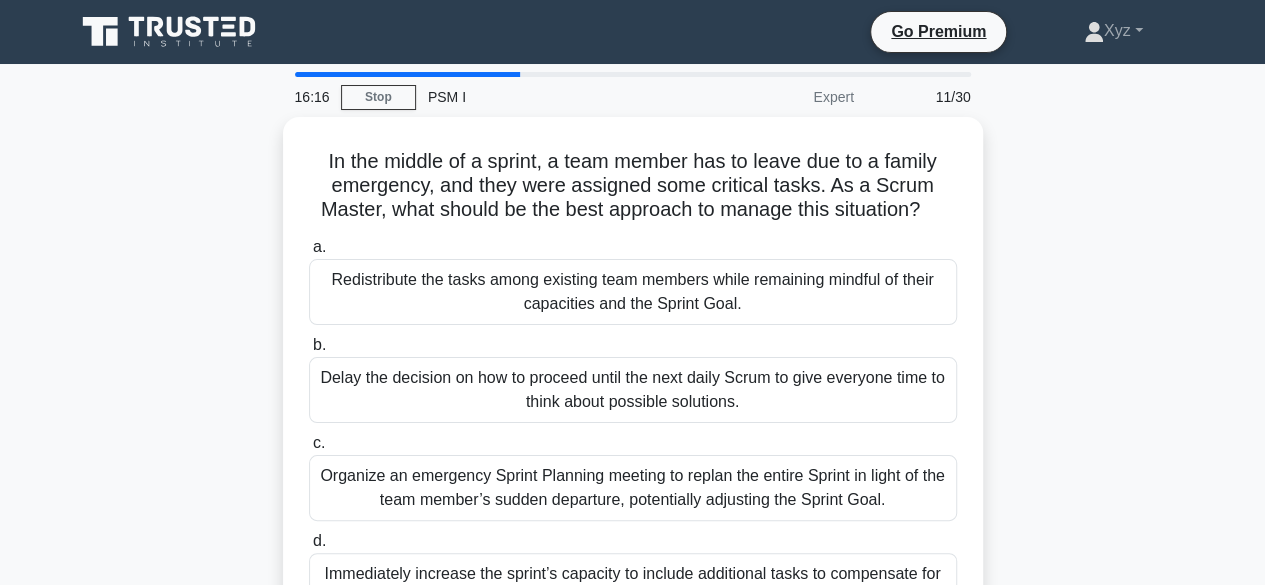 scroll, scrollTop: 0, scrollLeft: 0, axis: both 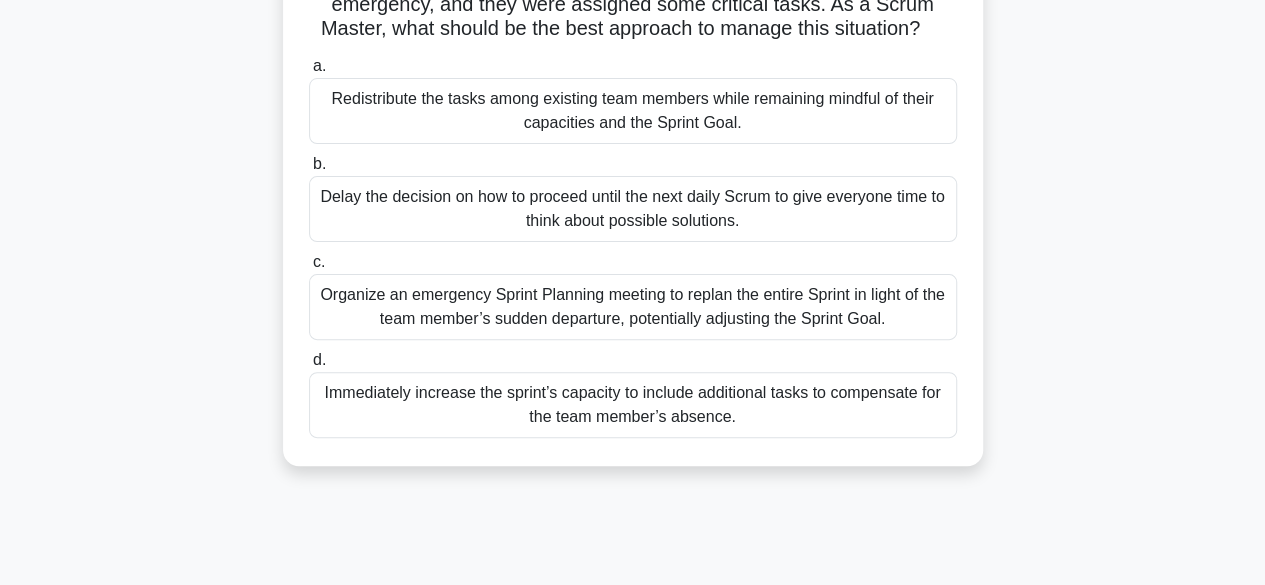 click on "Redistribute the tasks among existing team members while remaining mindful of their capacities and the Sprint Goal." at bounding box center (633, 111) 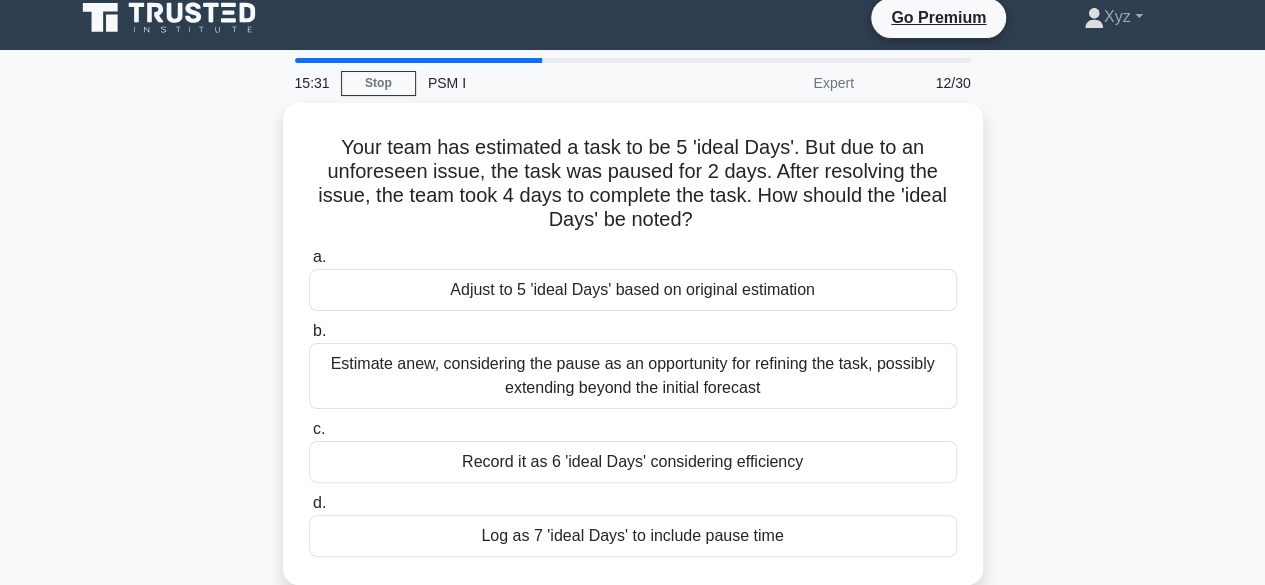 scroll, scrollTop: 0, scrollLeft: 0, axis: both 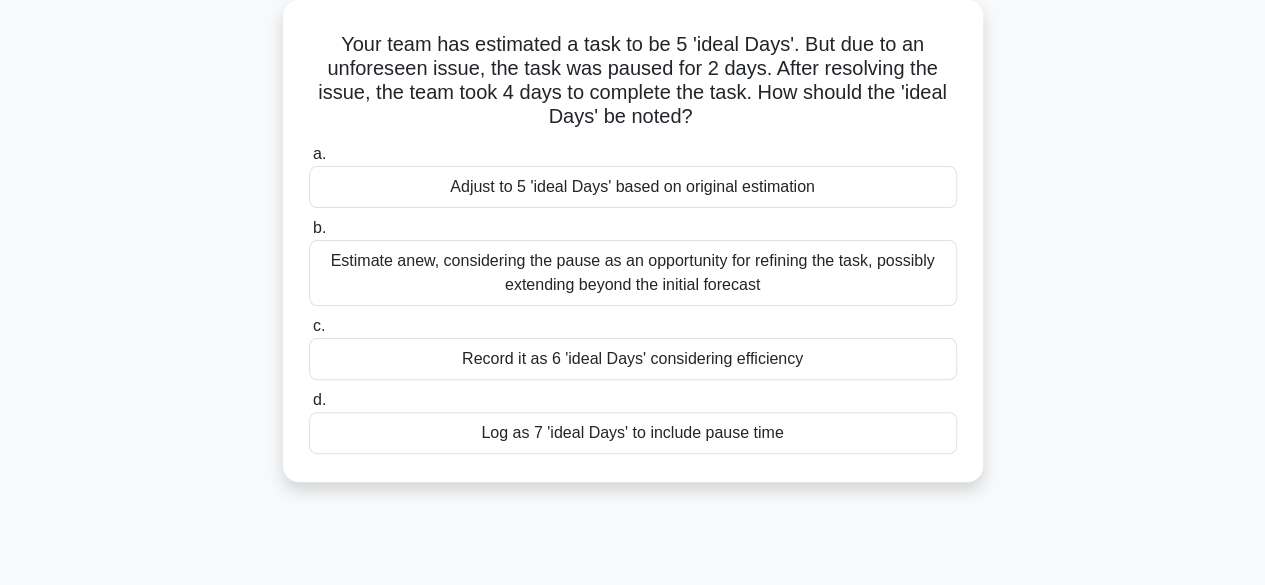 click on "Record it as 6 'ideal Days' considering efficiency" at bounding box center [633, 359] 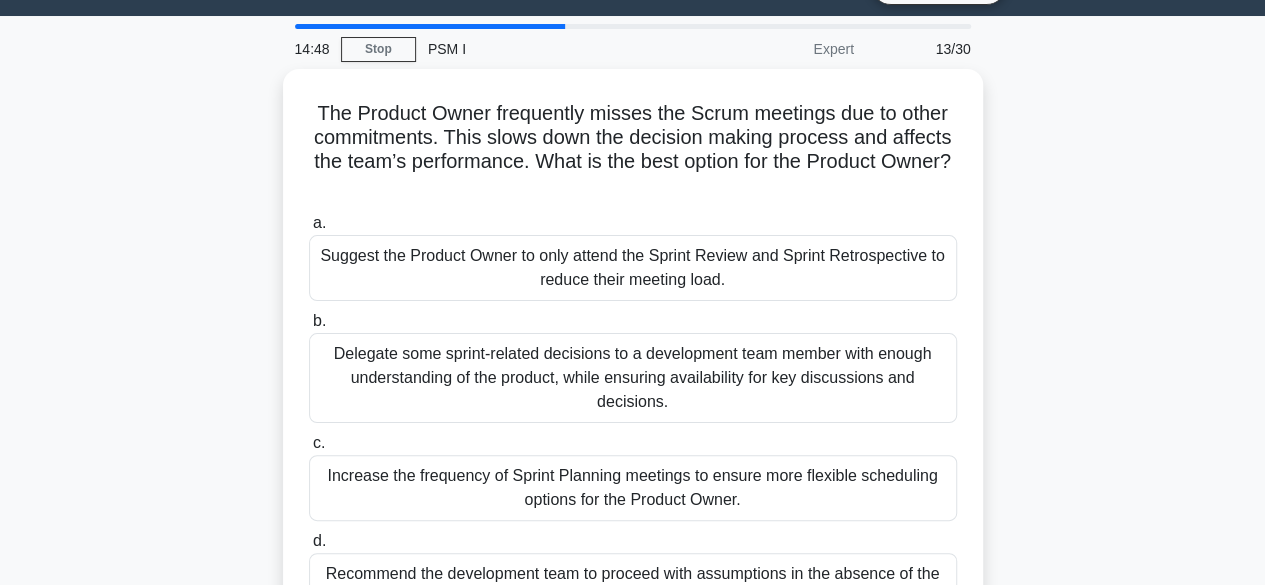 scroll, scrollTop: 0, scrollLeft: 0, axis: both 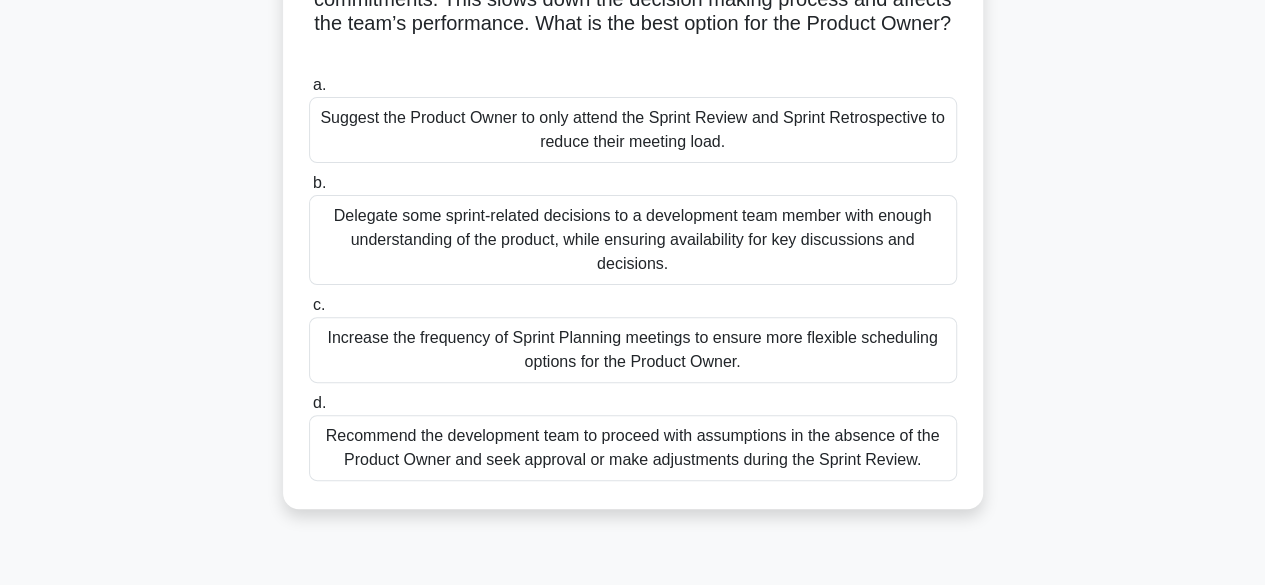 click on "Delegate some sprint-related decisions to a development team member with enough understanding of the product, while ensuring availability for key discussions and decisions." at bounding box center (633, 240) 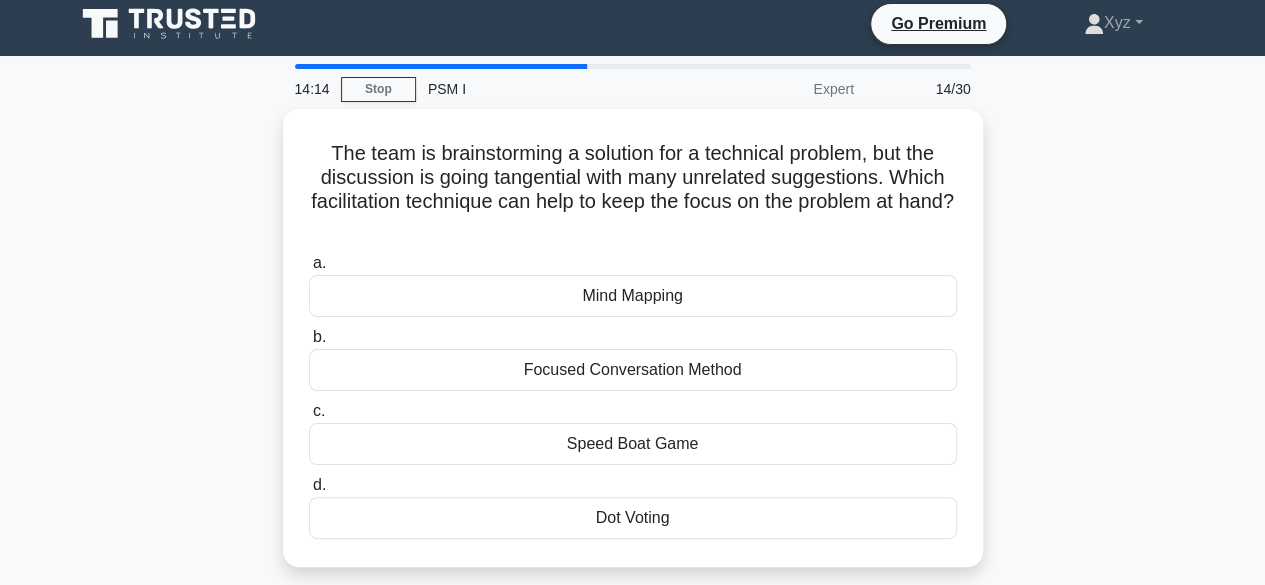 scroll, scrollTop: 0, scrollLeft: 0, axis: both 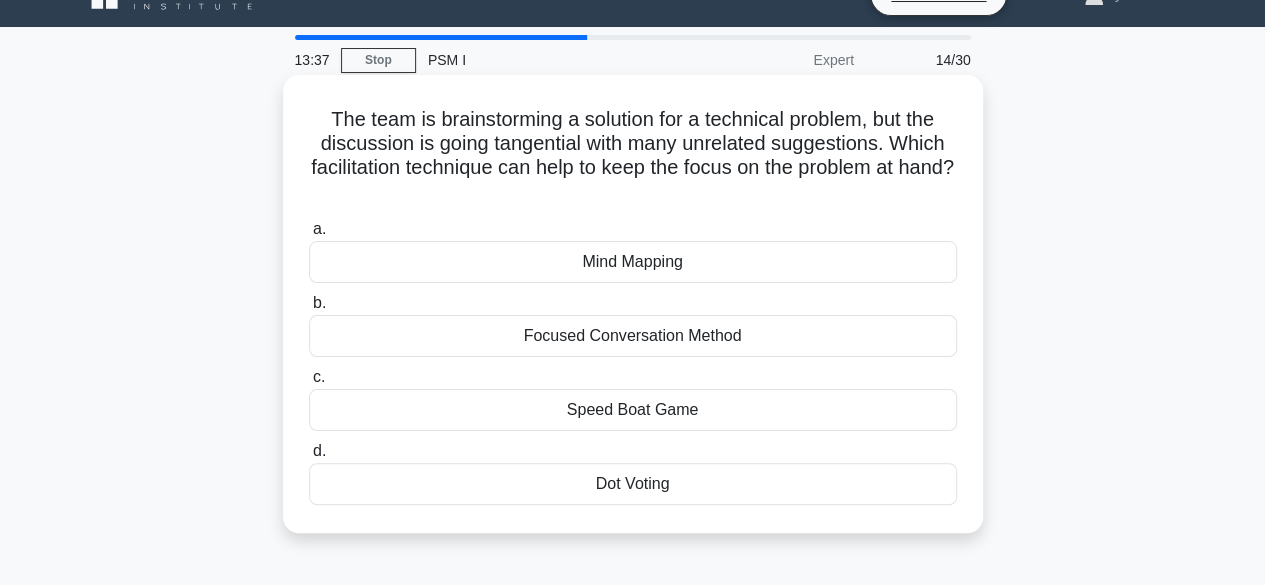 click on "Mind Mapping" at bounding box center [633, 262] 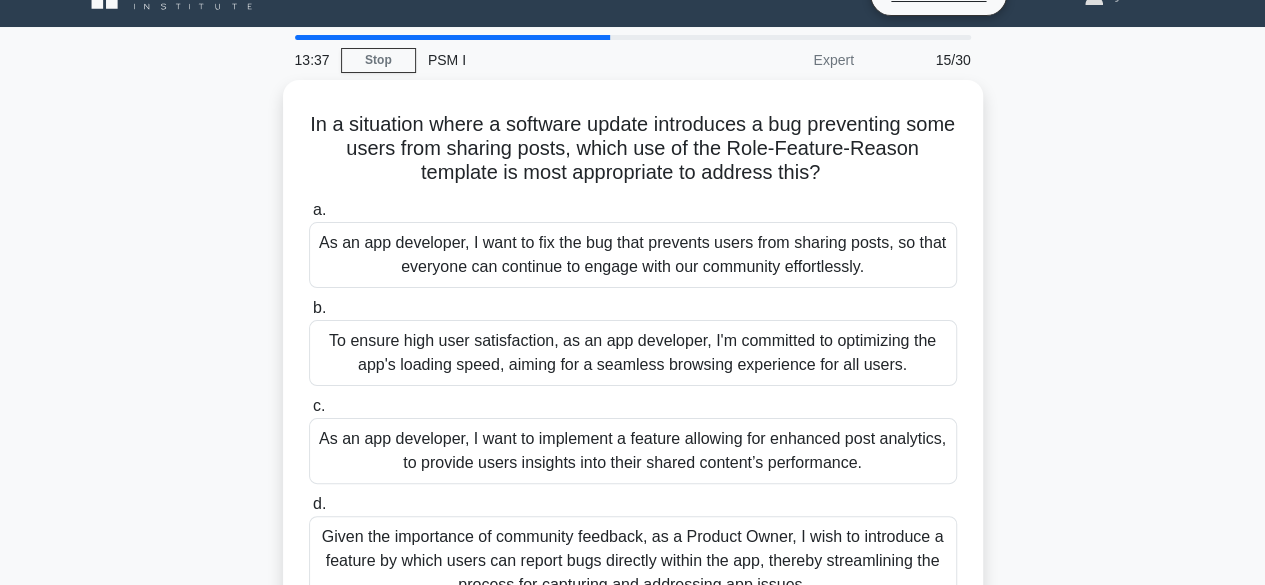 scroll, scrollTop: 0, scrollLeft: 0, axis: both 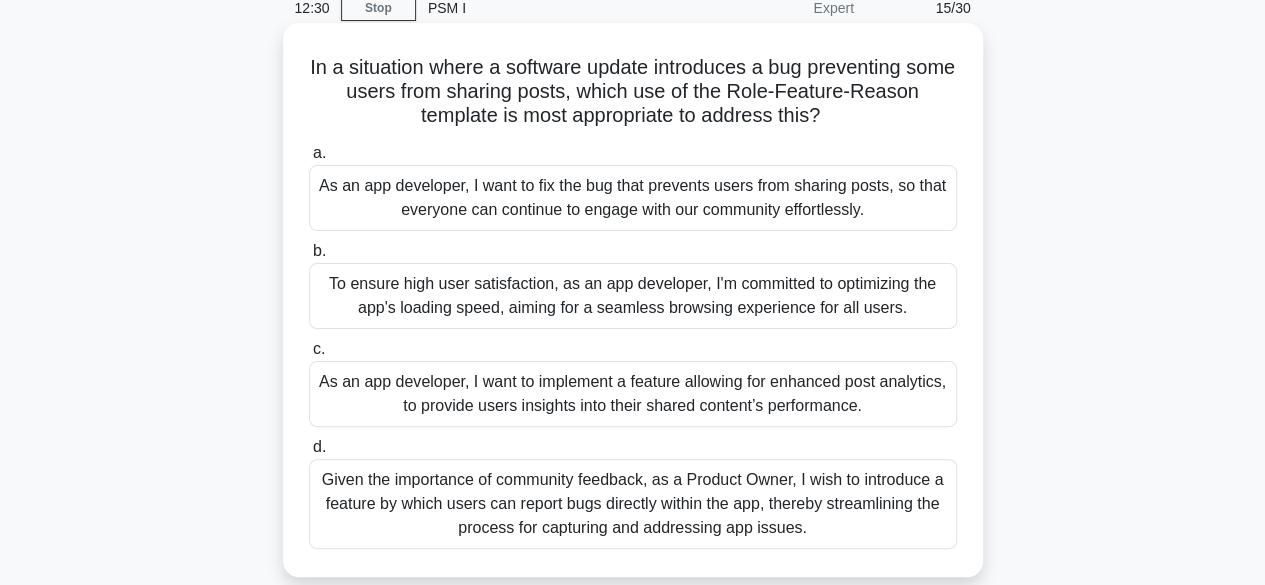 click on "As an app developer, I want to fix the bug that prevents users from sharing posts, so that everyone can continue to engage with our community effortlessly." at bounding box center [633, 198] 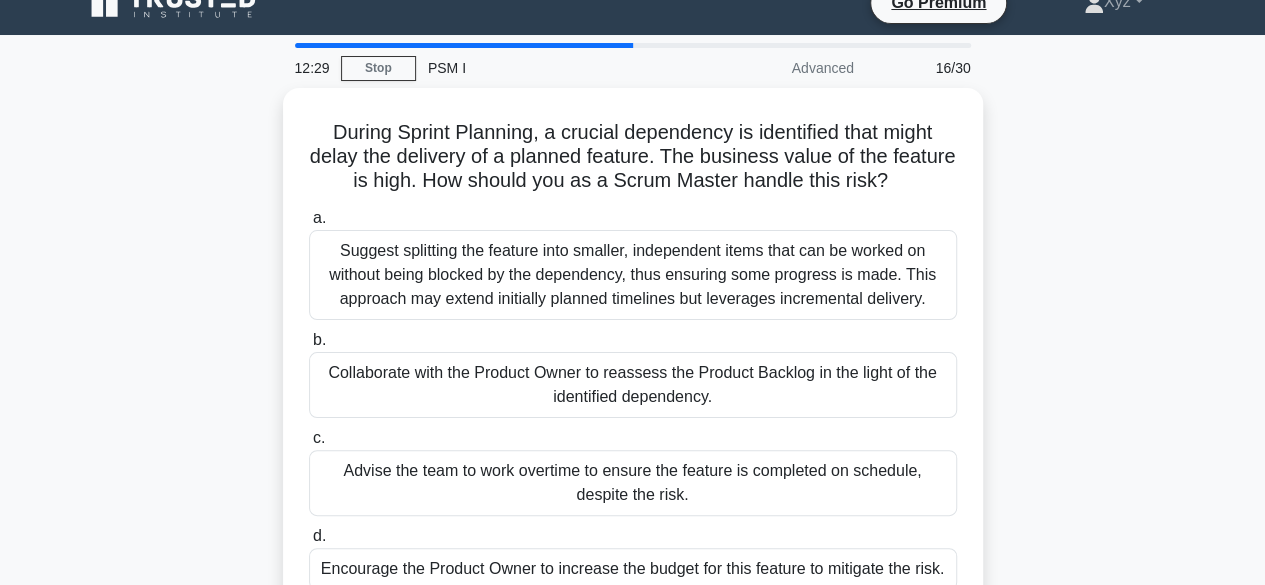 scroll, scrollTop: 0, scrollLeft: 0, axis: both 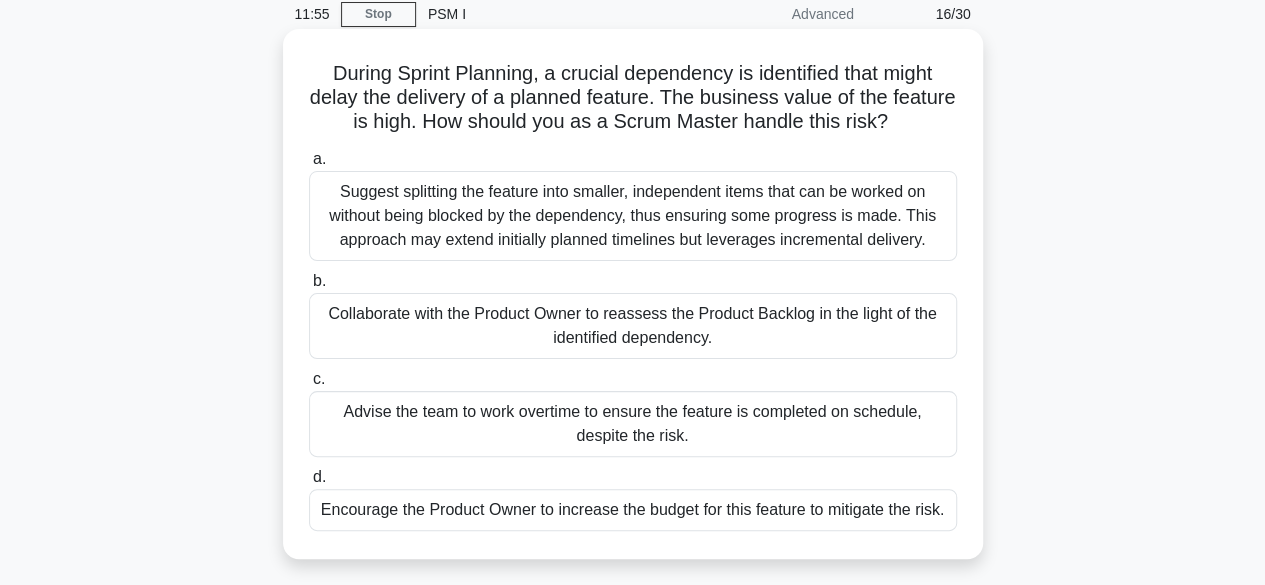 click on "Collaborate with the Product Owner to reassess the Product Backlog in the light of the identified dependency." at bounding box center (633, 326) 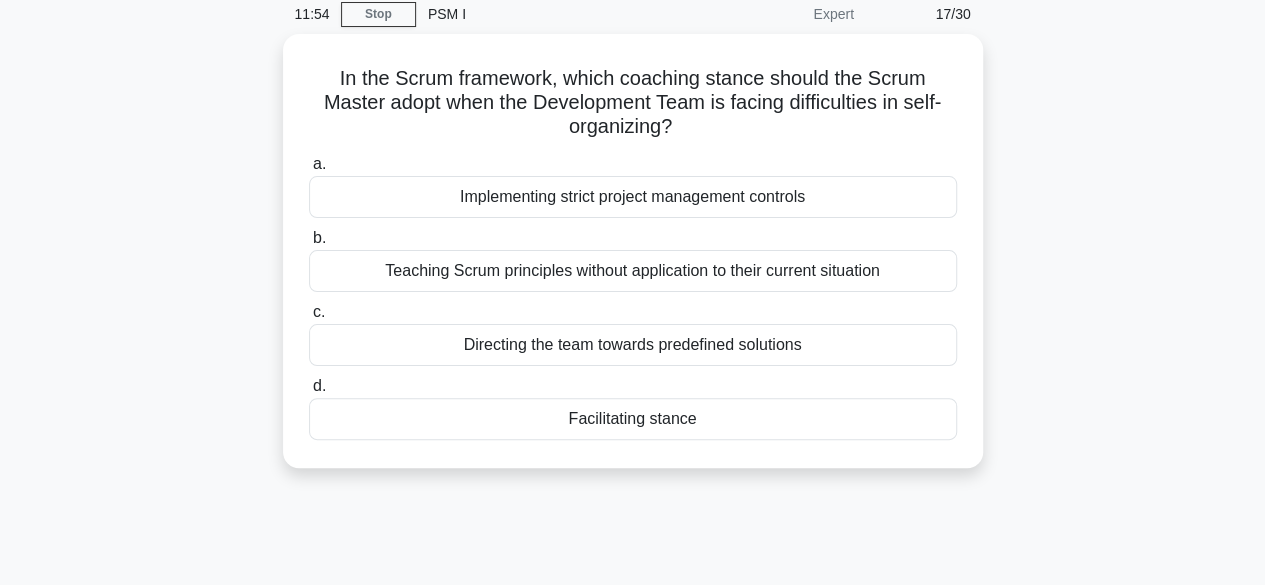 scroll, scrollTop: 0, scrollLeft: 0, axis: both 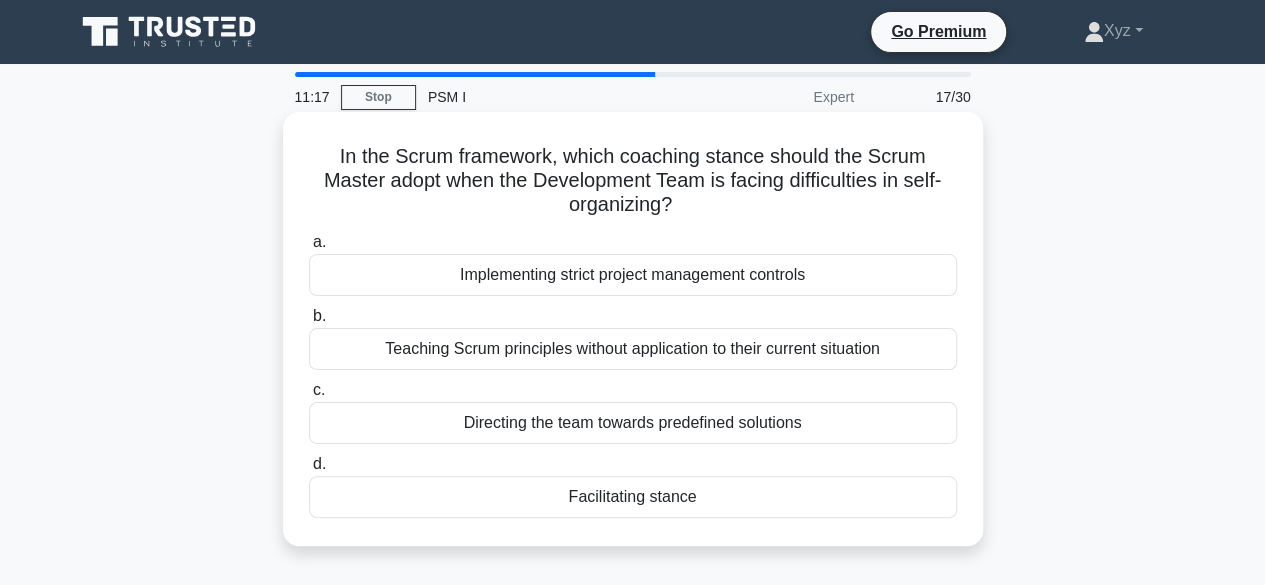 click on "Facilitating stance" at bounding box center (633, 497) 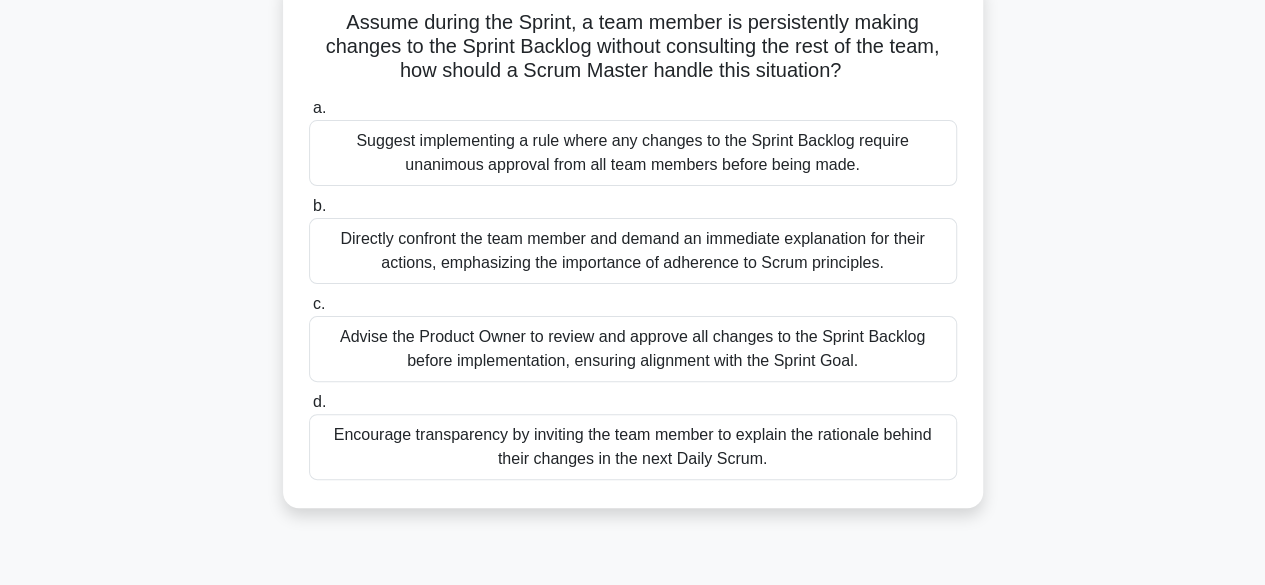 scroll, scrollTop: 142, scrollLeft: 0, axis: vertical 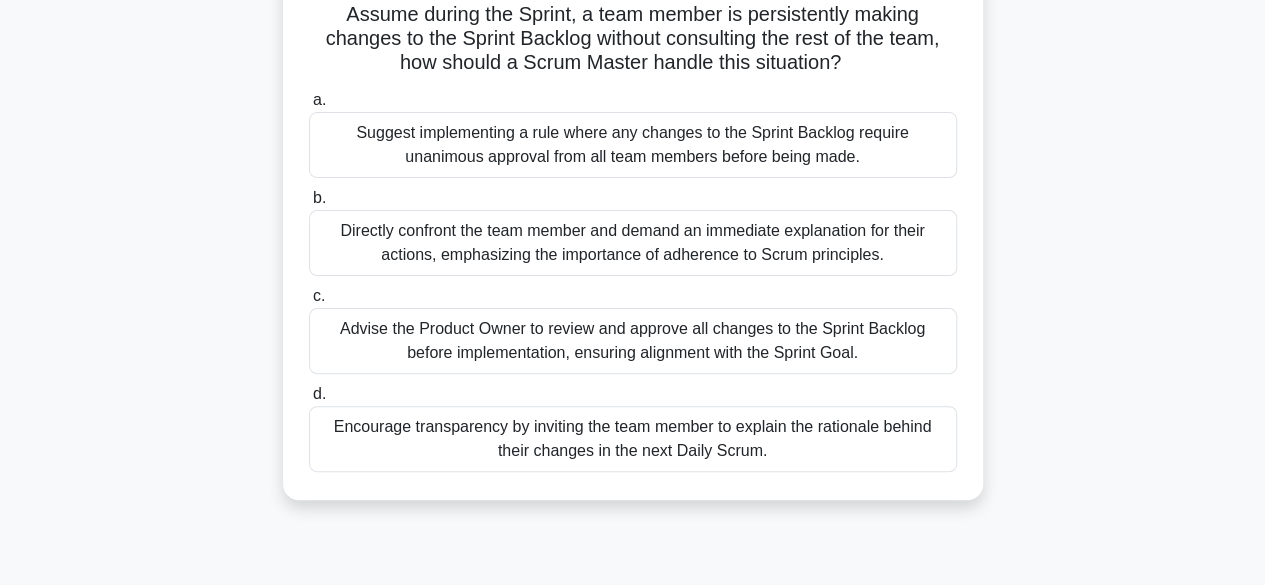 click on "Encourage transparency by inviting the team member to explain the rationale behind their changes in the next Daily Scrum." at bounding box center [633, 439] 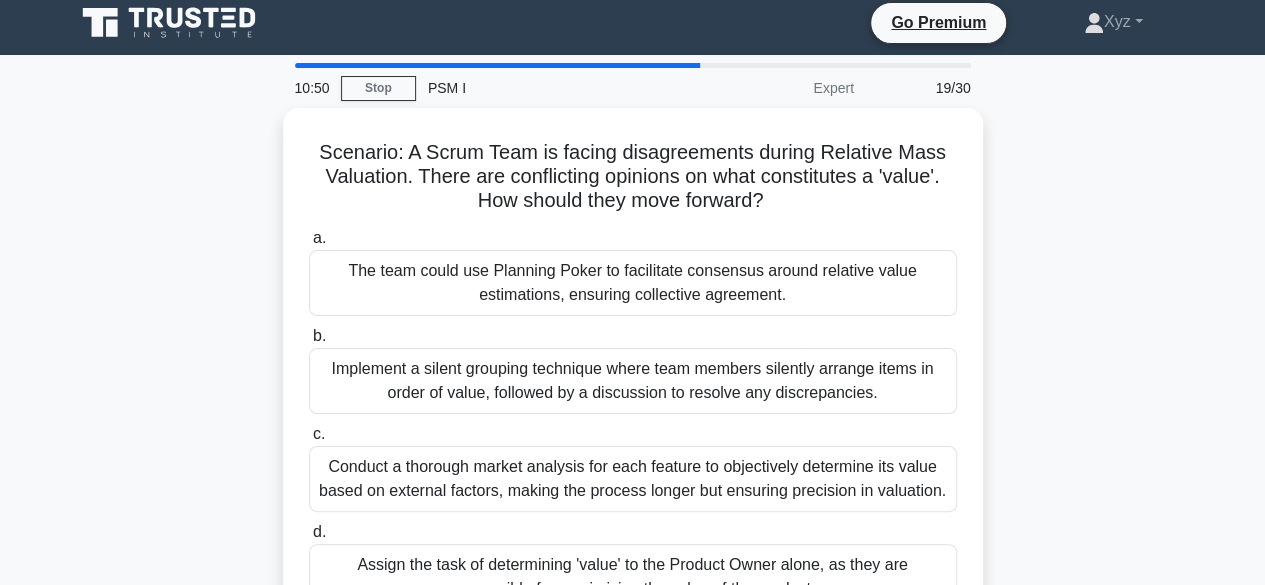 scroll, scrollTop: 0, scrollLeft: 0, axis: both 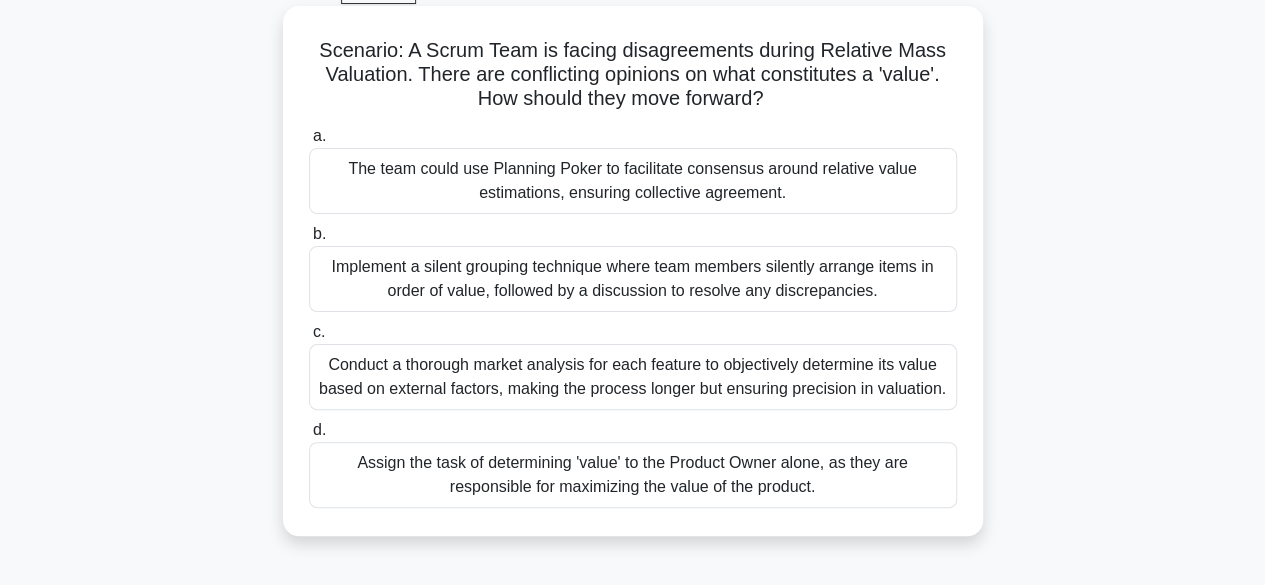 click on "The team could use Planning Poker to facilitate consensus around relative value estimations, ensuring collective agreement." at bounding box center (633, 181) 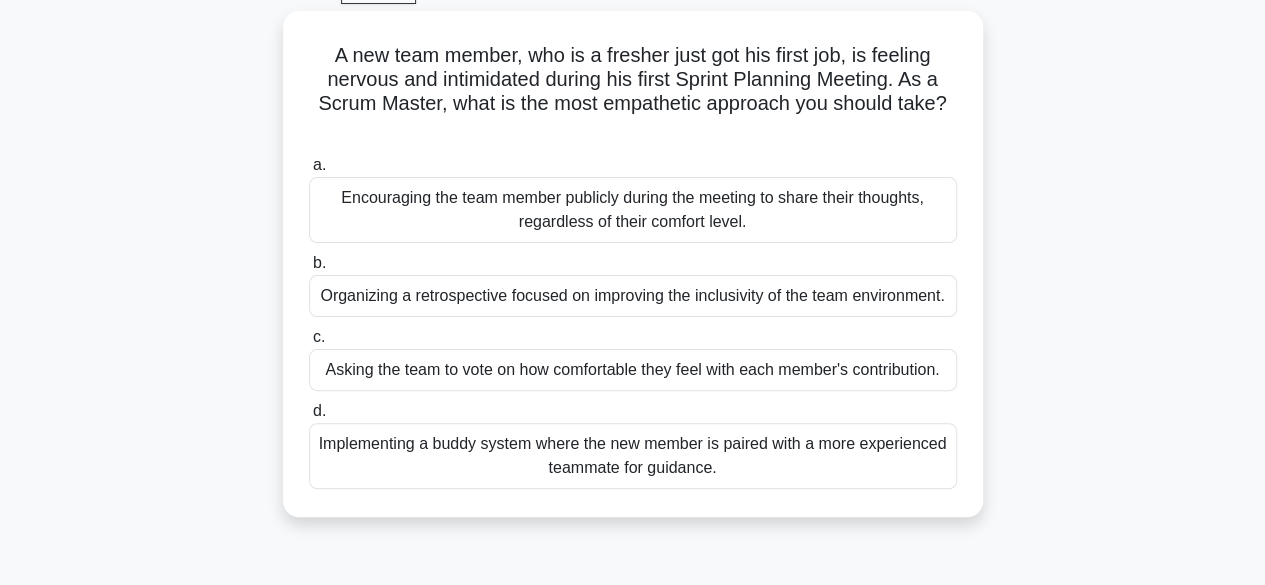 scroll, scrollTop: 0, scrollLeft: 0, axis: both 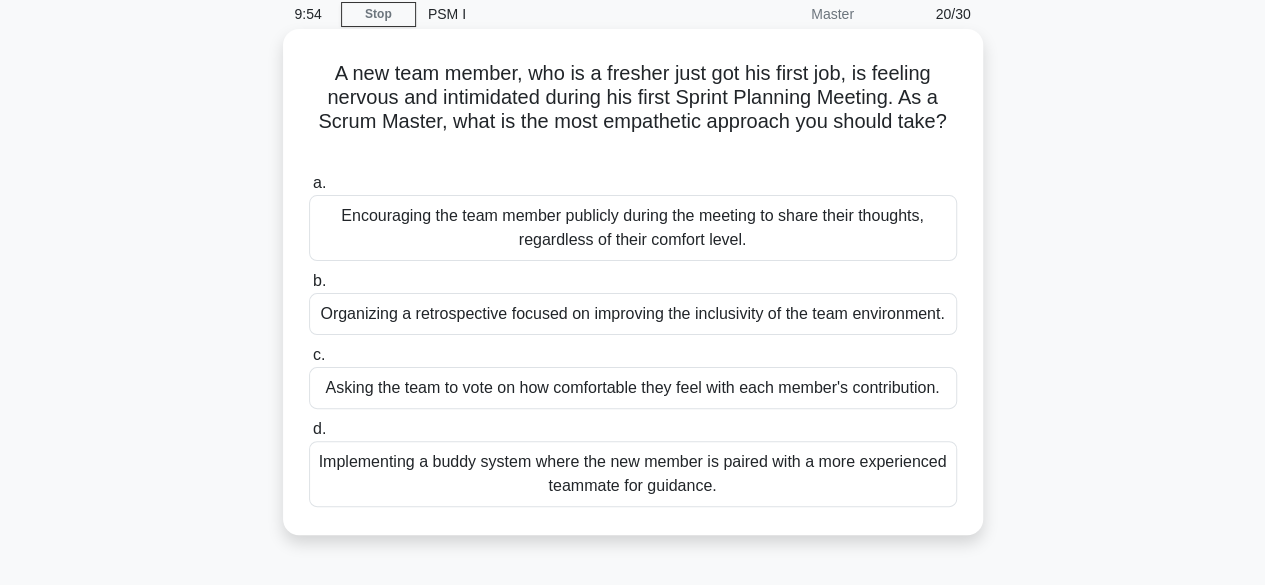 click on "Implementing a buddy system where the new member is paired with a more experienced teammate for guidance." at bounding box center [633, 474] 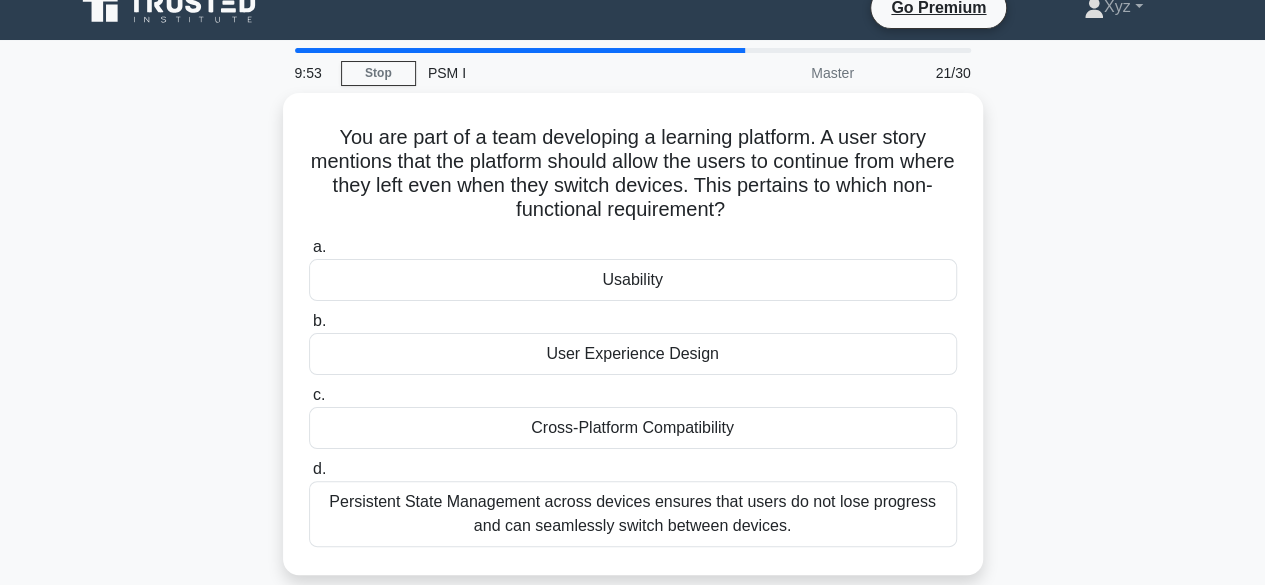 scroll, scrollTop: 0, scrollLeft: 0, axis: both 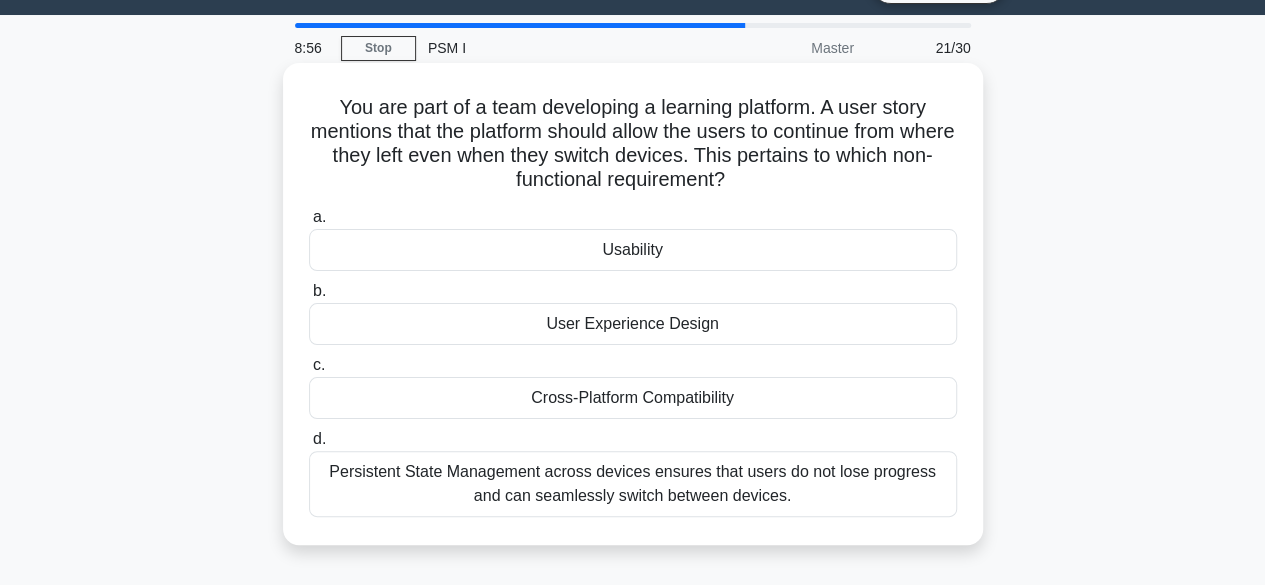 click on "Persistent State Management across devices ensures that users do not lose progress and can seamlessly switch between devices." at bounding box center [633, 484] 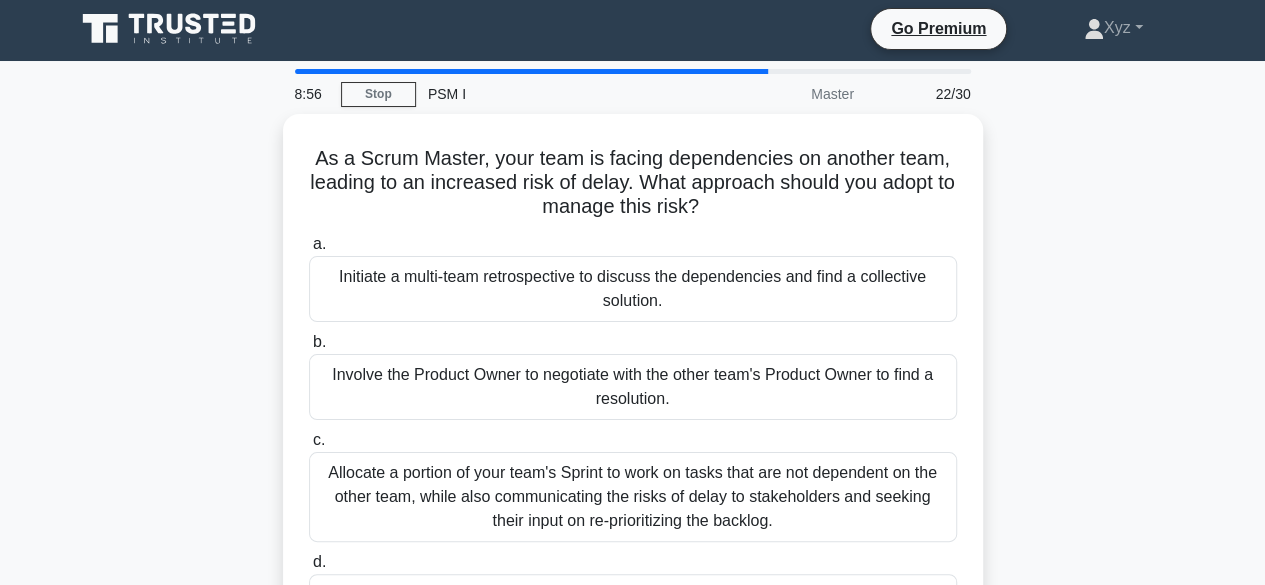 scroll, scrollTop: 0, scrollLeft: 0, axis: both 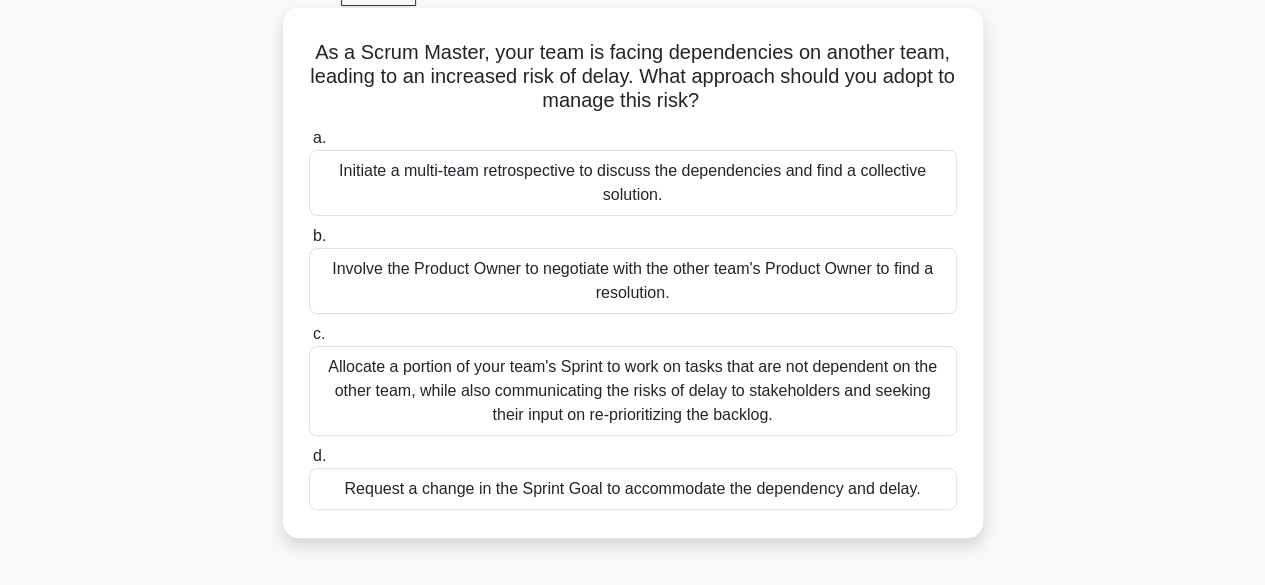 click on "Request a change in the Sprint Goal to accommodate the dependency and delay." at bounding box center [633, 489] 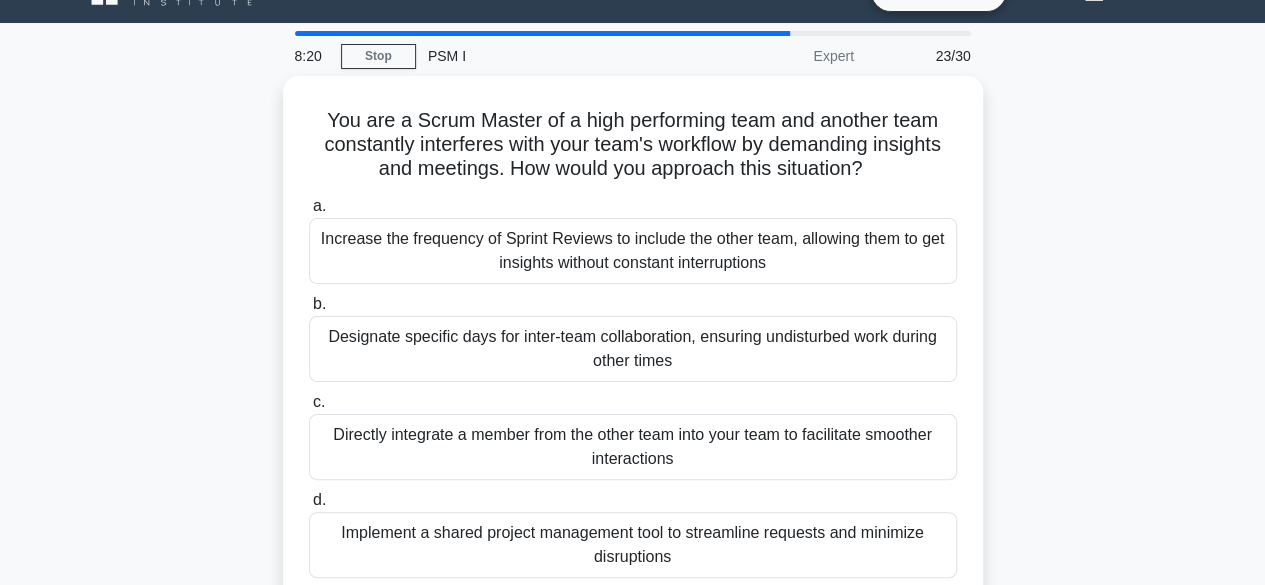 scroll, scrollTop: 0, scrollLeft: 0, axis: both 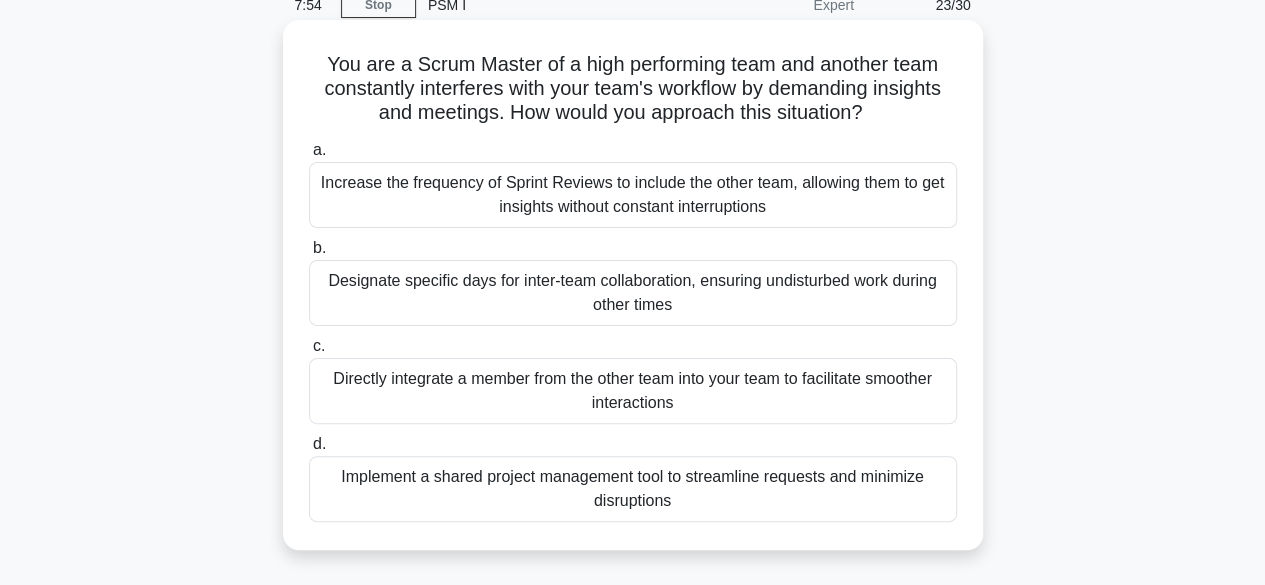click on "Implement a shared project management tool to streamline requests and minimize disruptions" at bounding box center [633, 489] 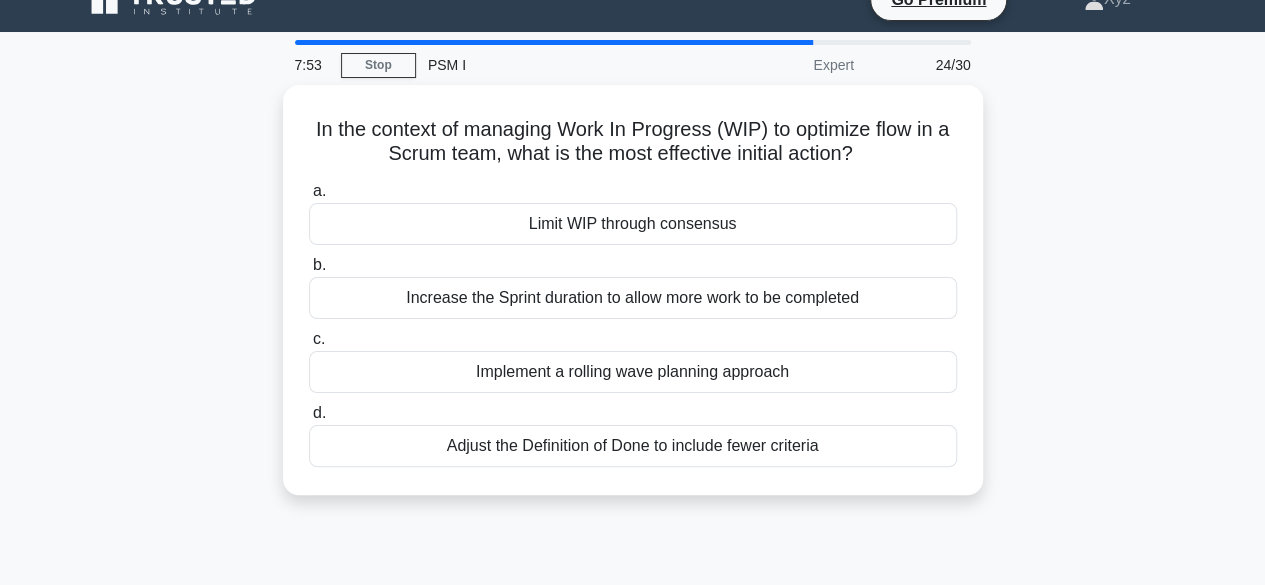 scroll, scrollTop: 0, scrollLeft: 0, axis: both 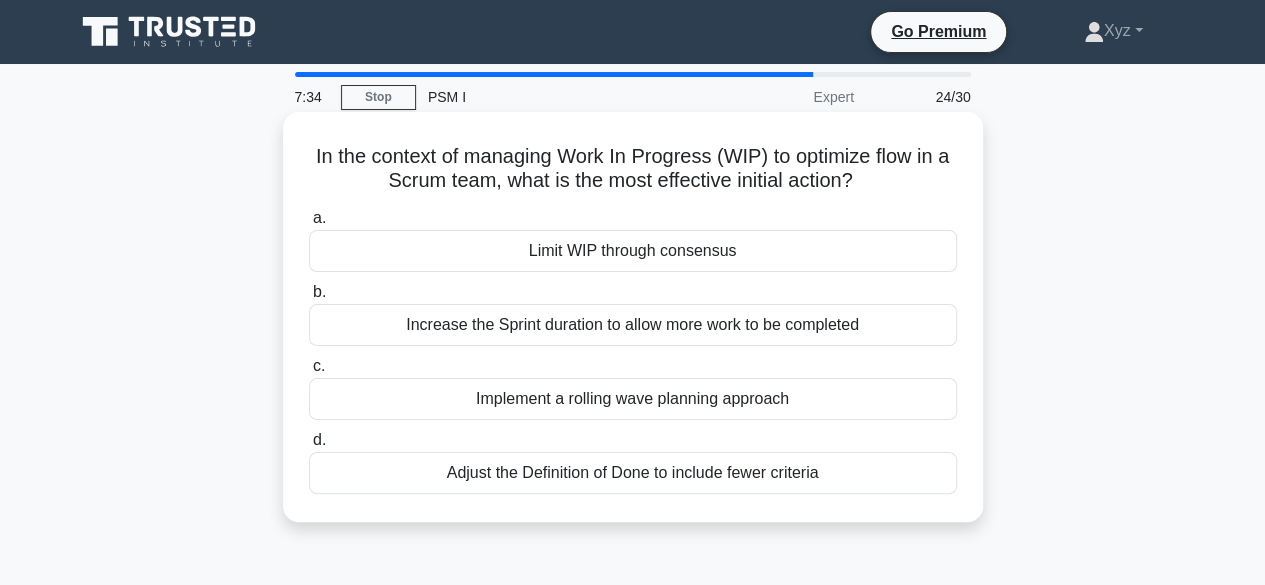 click on "Limit WIP through consensus" at bounding box center [633, 251] 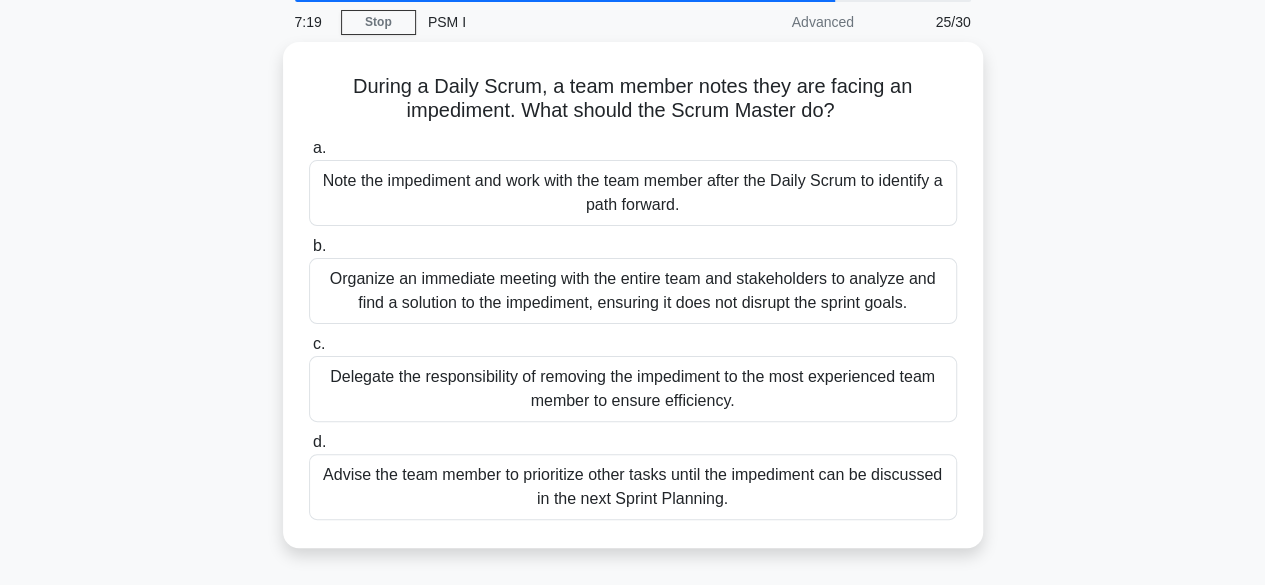 scroll, scrollTop: 79, scrollLeft: 0, axis: vertical 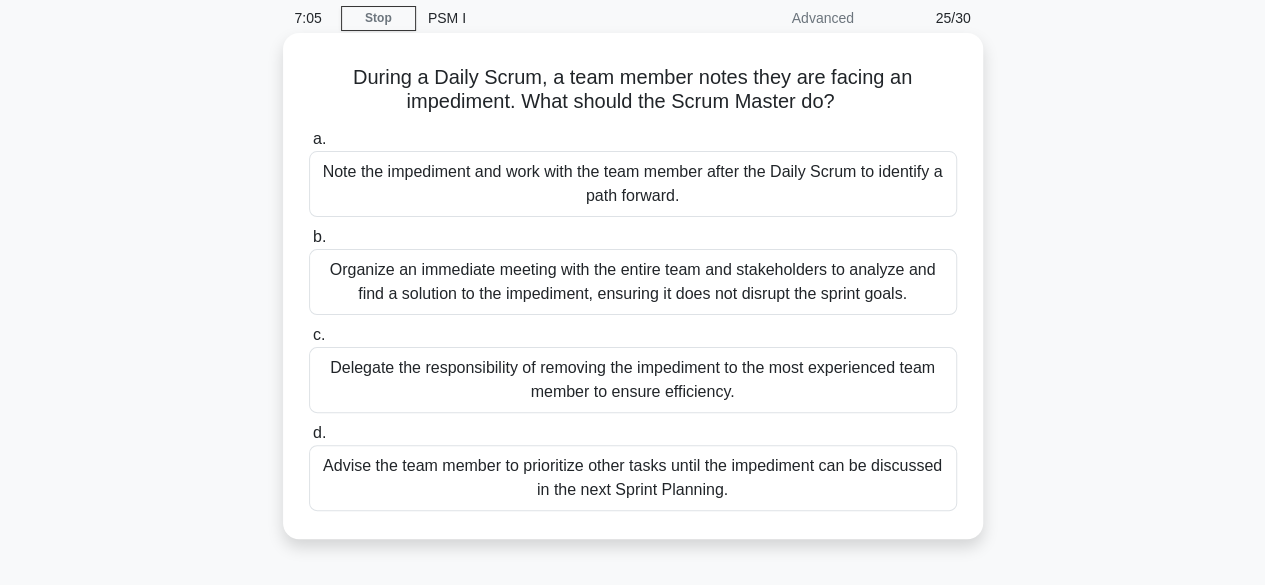 click on "Note the impediment and work with the team member after the Daily Scrum to identify a path forward." at bounding box center (633, 184) 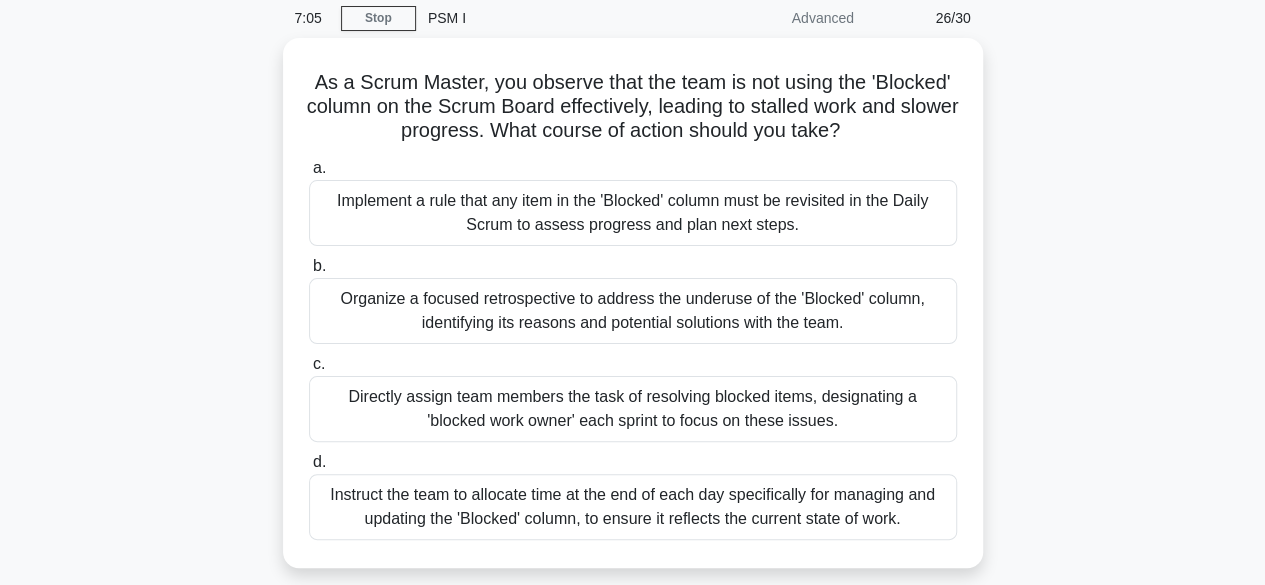 scroll, scrollTop: 0, scrollLeft: 0, axis: both 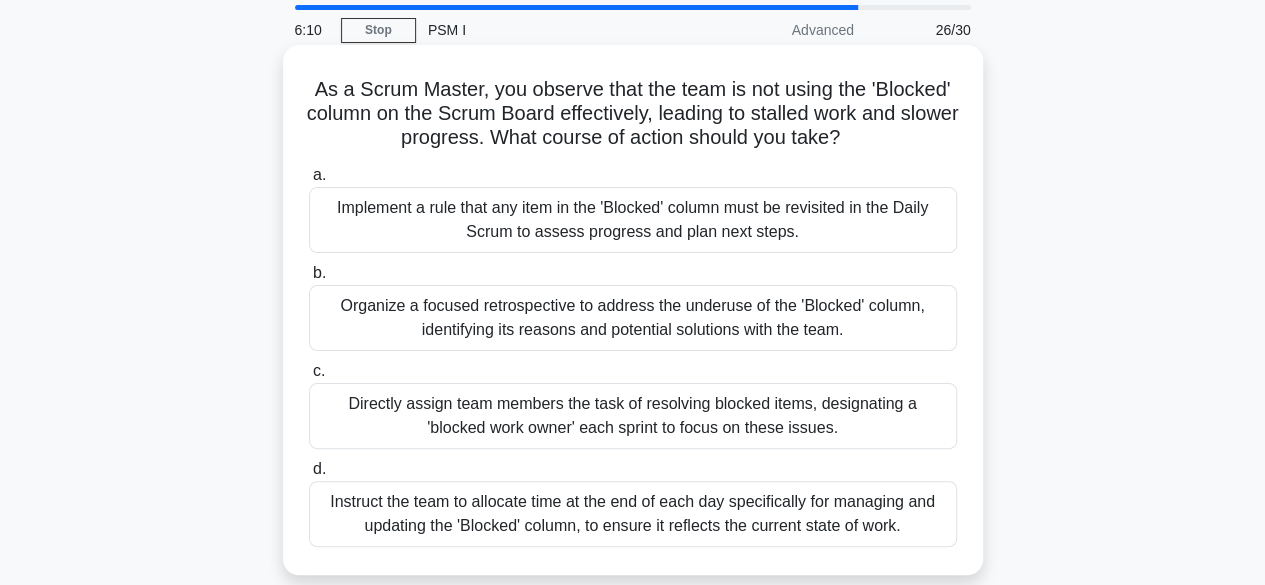click on "Instruct the team to allocate time at the end of each day specifically for managing and updating the 'Blocked' column, to ensure it reflects the current state of work." at bounding box center [633, 514] 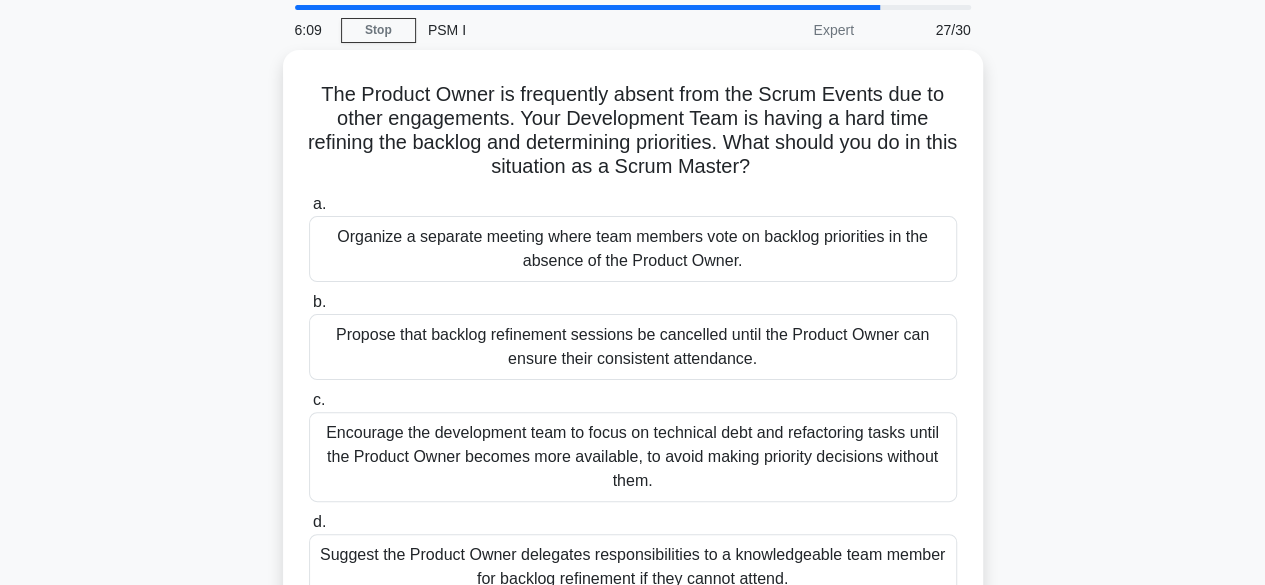 scroll, scrollTop: 0, scrollLeft: 0, axis: both 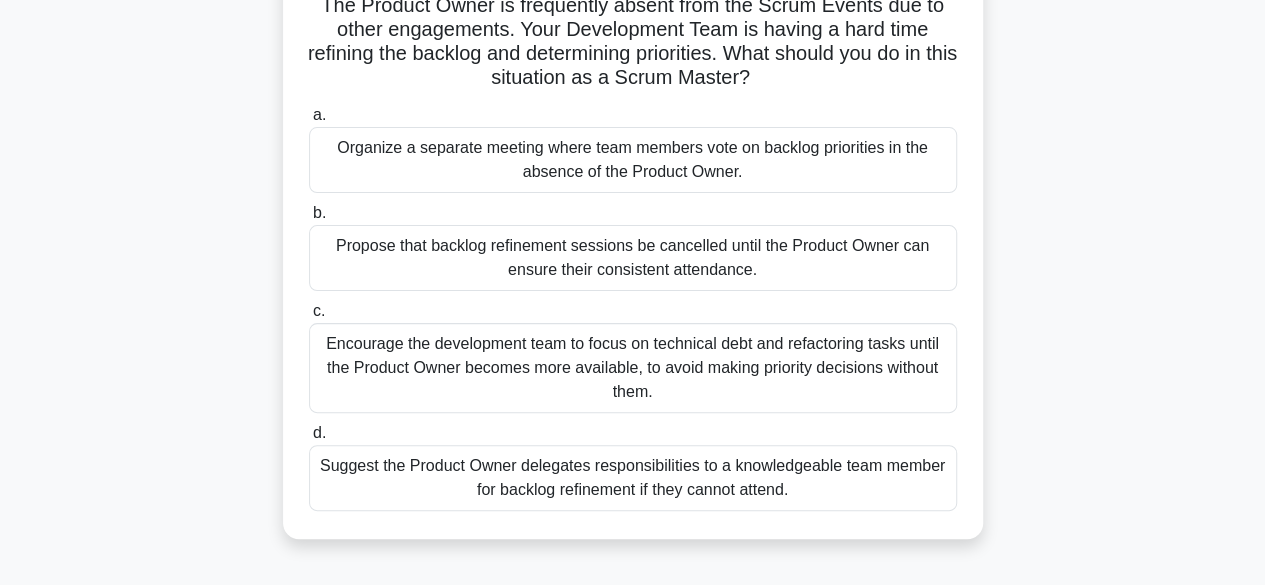 click on "Suggest the Product Owner delegates responsibilities to a knowledgeable team member for backlog refinement if they cannot attend." at bounding box center (633, 478) 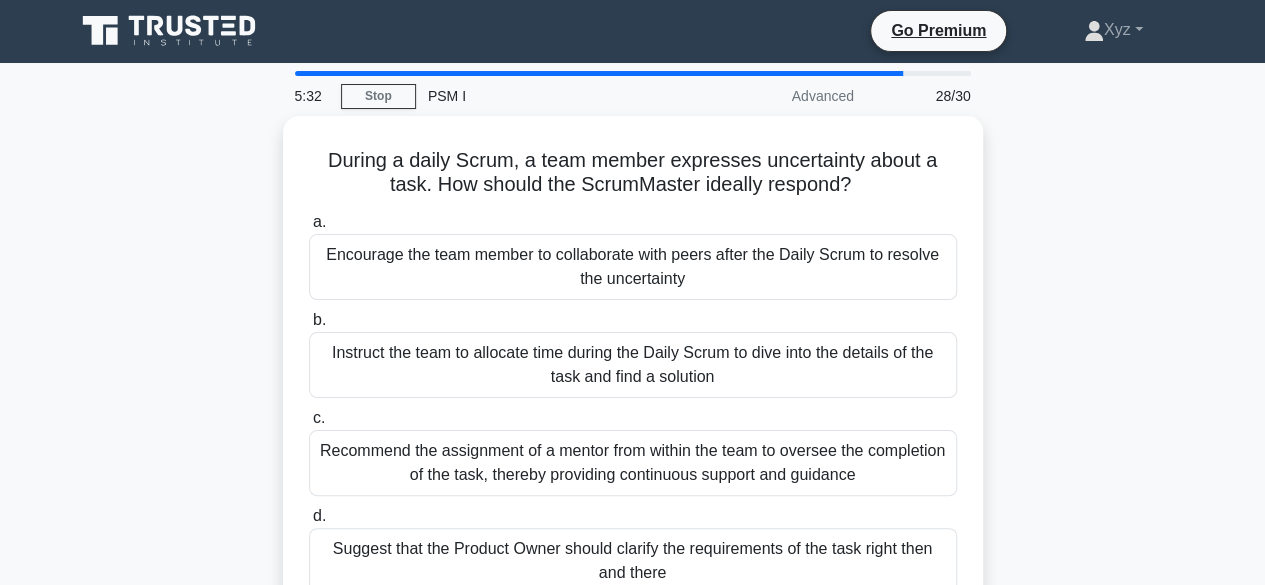scroll, scrollTop: 0, scrollLeft: 0, axis: both 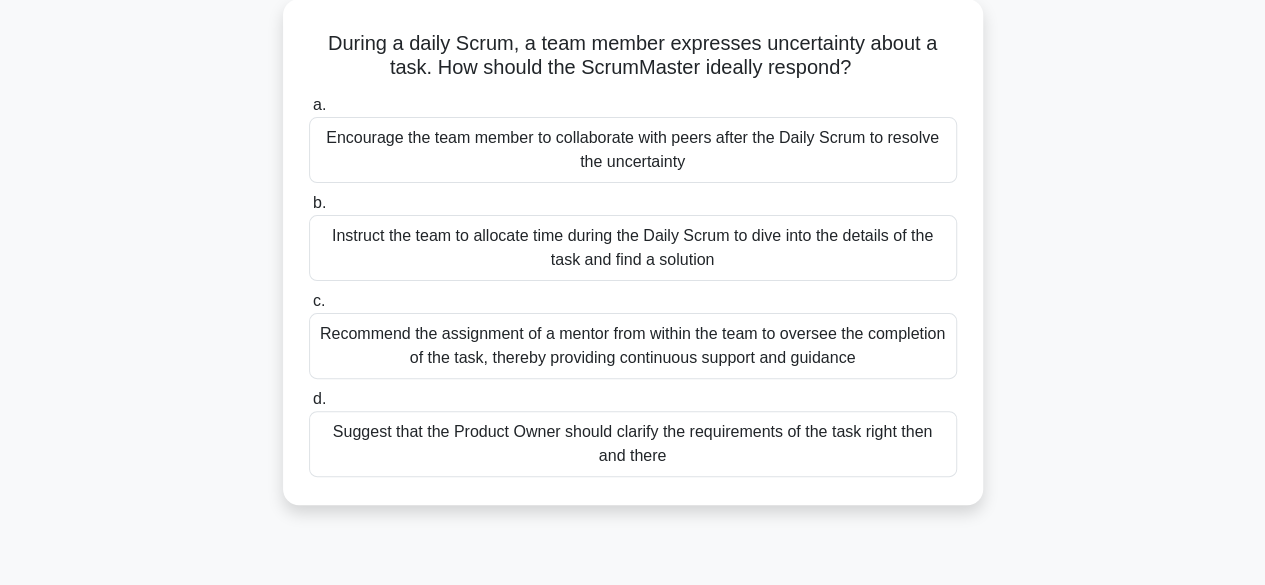 click on "Encourage the team member to collaborate with peers after the Daily Scrum to resolve the uncertainty" at bounding box center [633, 150] 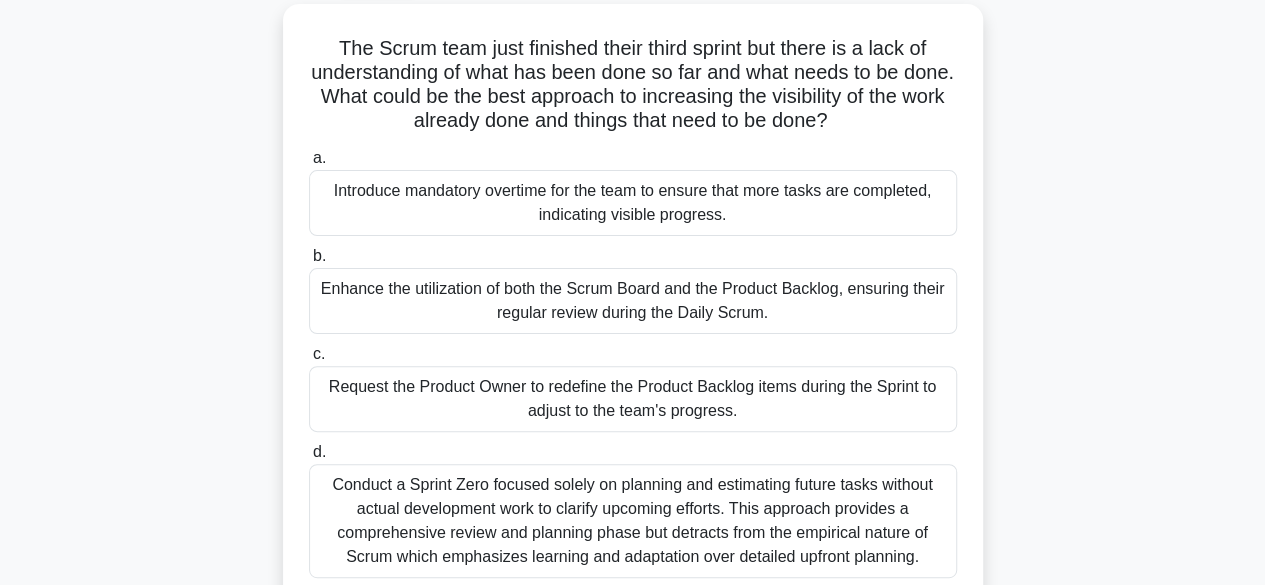 scroll, scrollTop: 0, scrollLeft: 0, axis: both 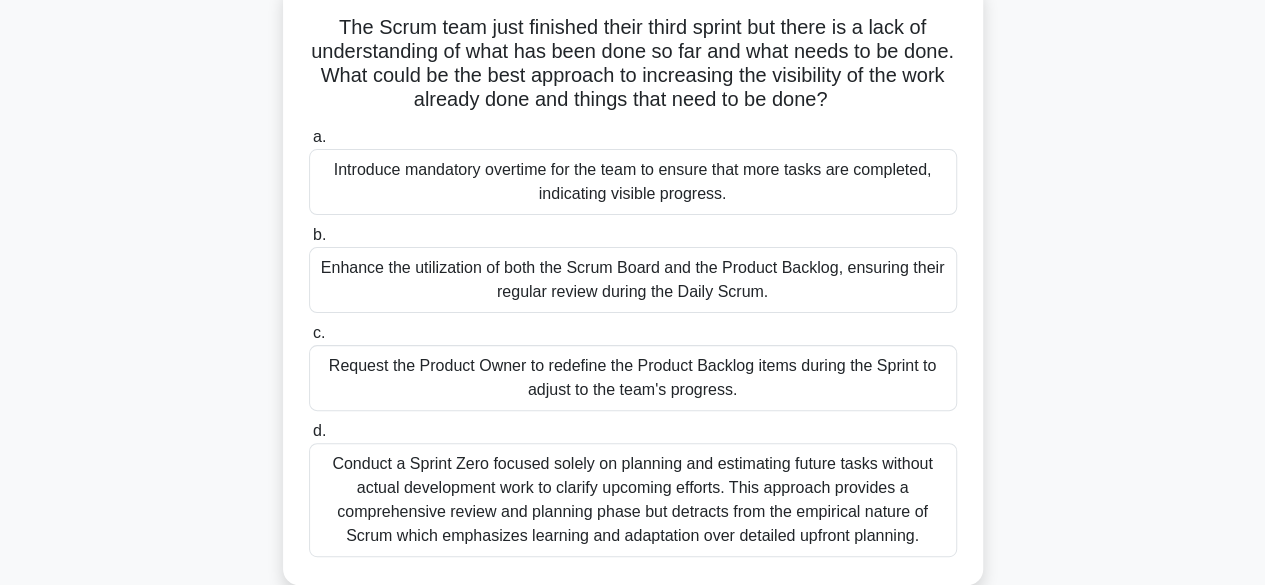 click on "Enhance the utilization of both the Scrum Board and the Product Backlog, ensuring their regular review during the Daily Scrum." at bounding box center [633, 280] 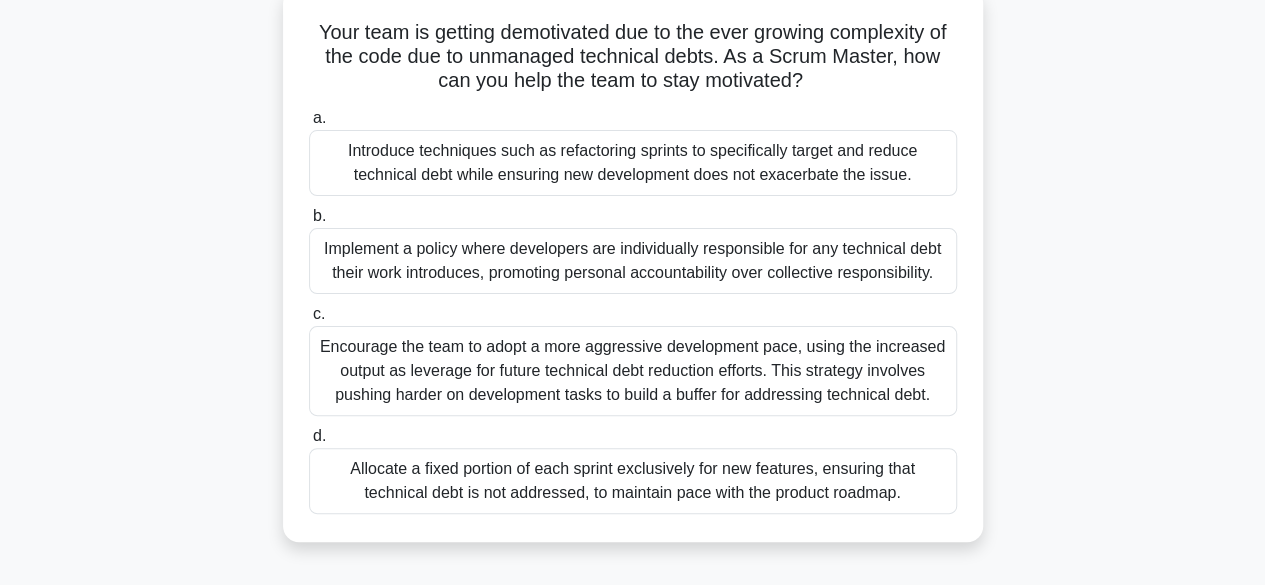 scroll, scrollTop: 0, scrollLeft: 0, axis: both 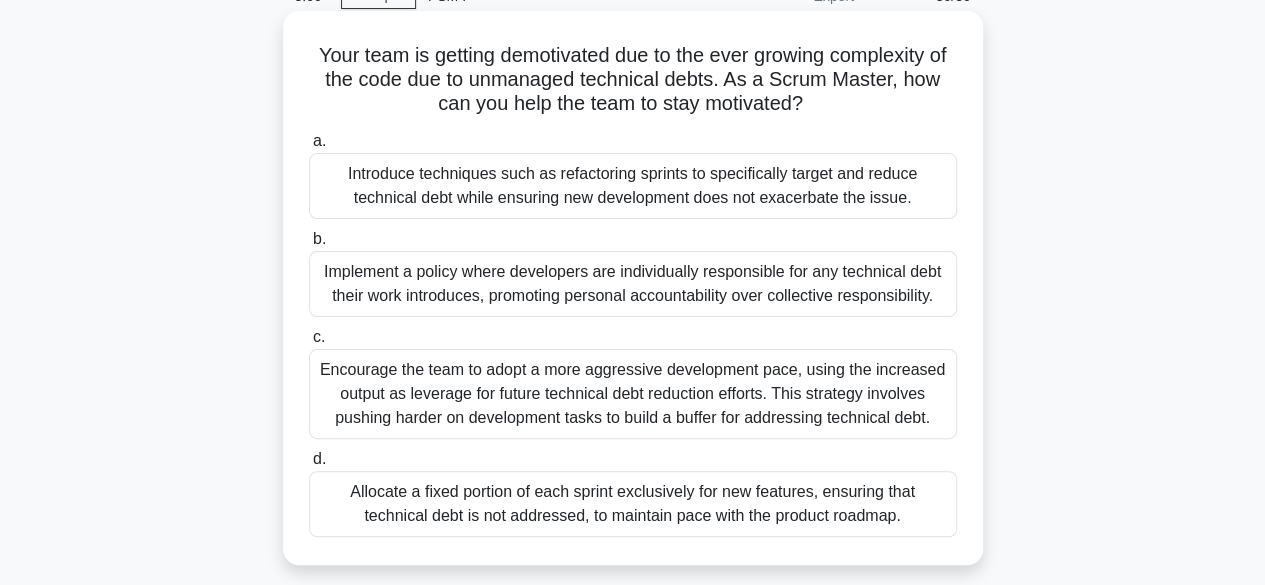 click on "Introduce techniques such as refactoring sprints to specifically target and reduce technical debt while ensuring new development does not exacerbate the issue." at bounding box center (633, 186) 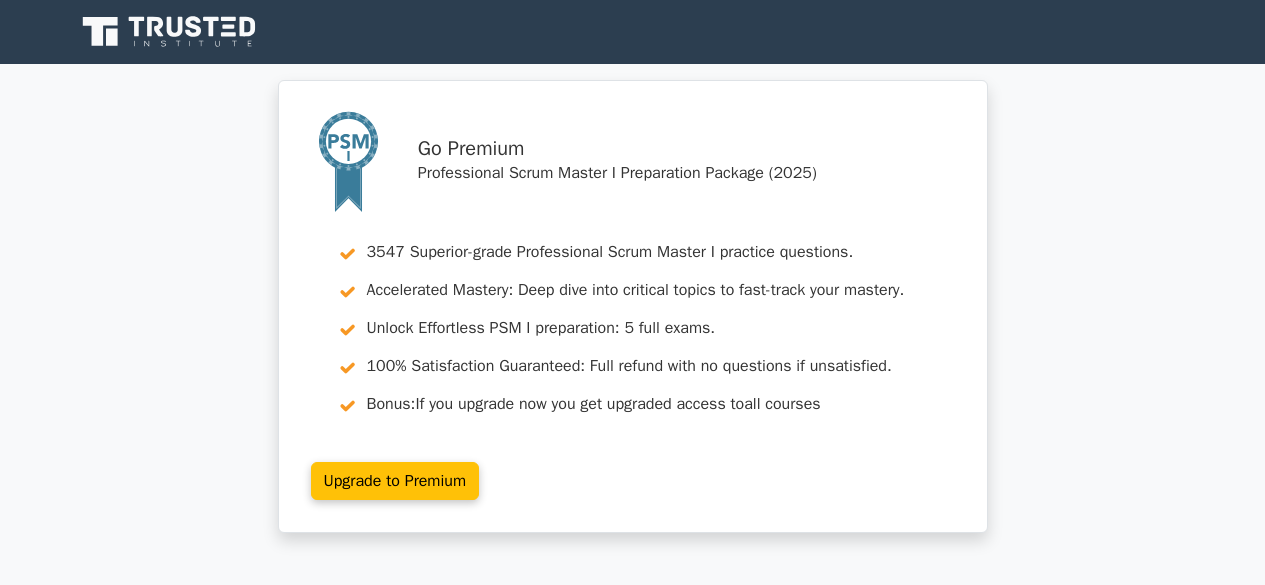 scroll, scrollTop: 0, scrollLeft: 0, axis: both 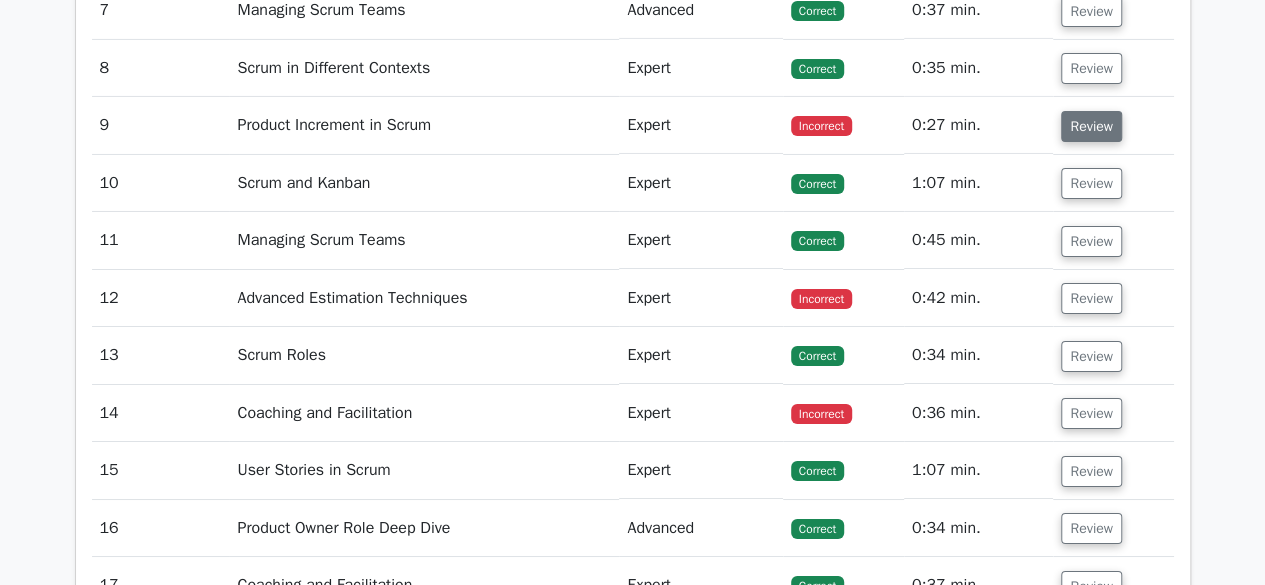 click on "Review" at bounding box center (1091, 126) 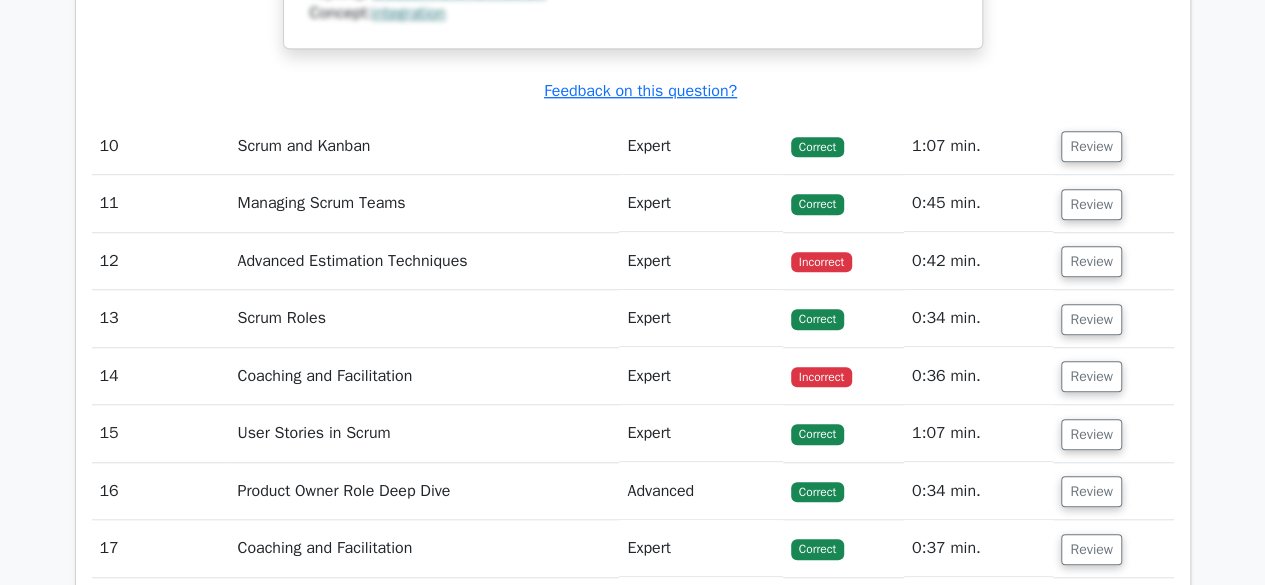 scroll, scrollTop: 4482, scrollLeft: 0, axis: vertical 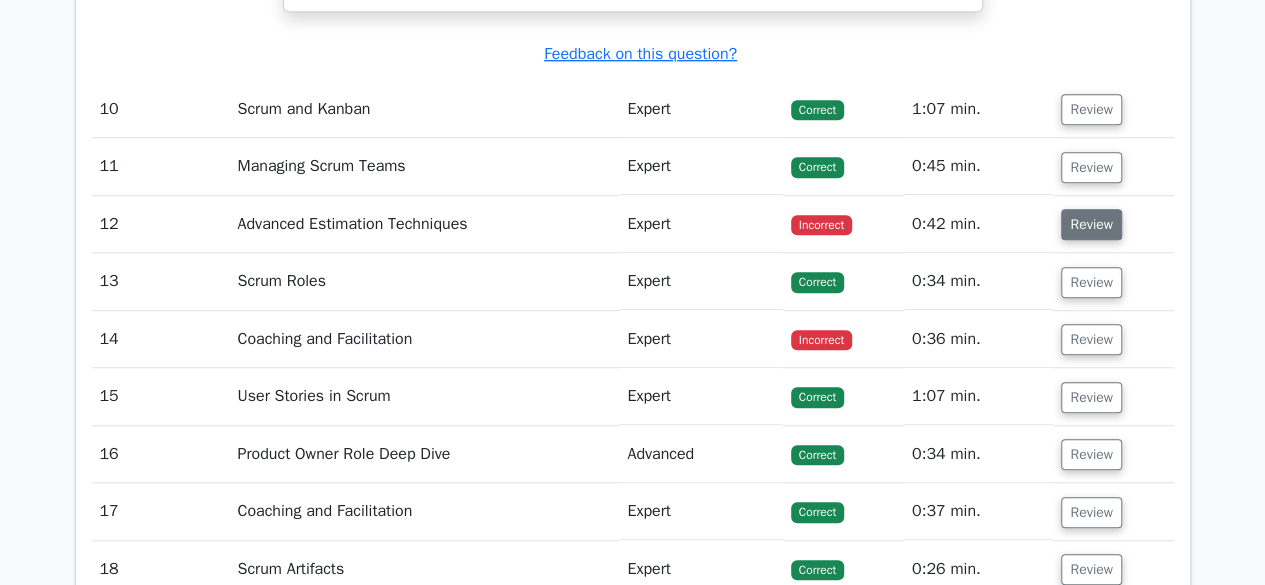 click on "Review" at bounding box center (1091, 224) 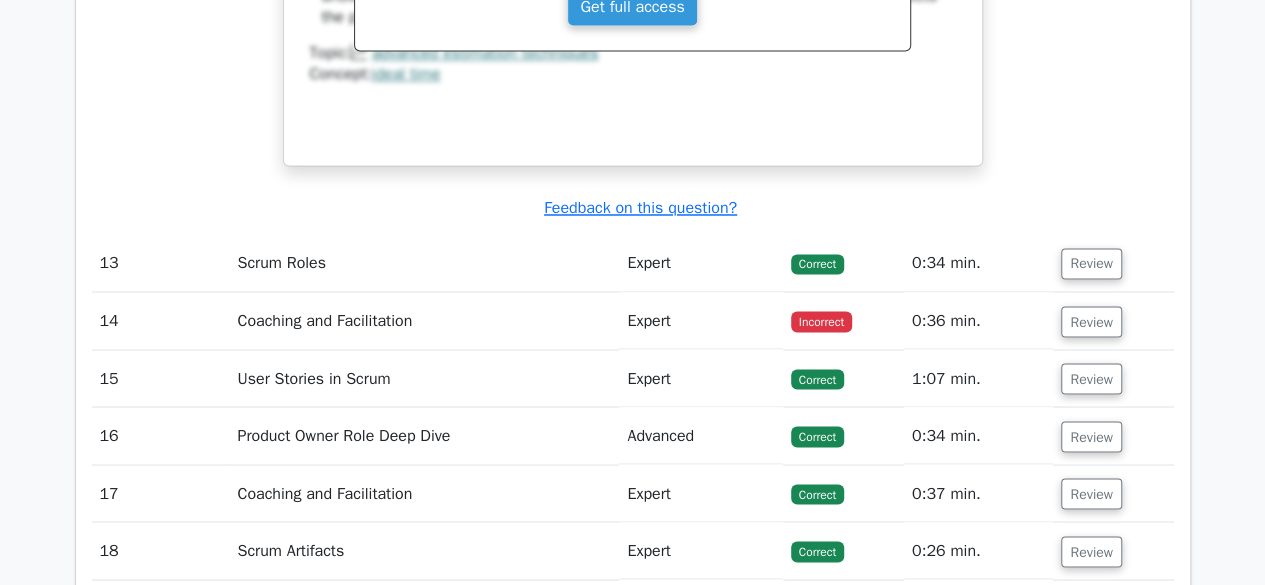 scroll, scrollTop: 5390, scrollLeft: 0, axis: vertical 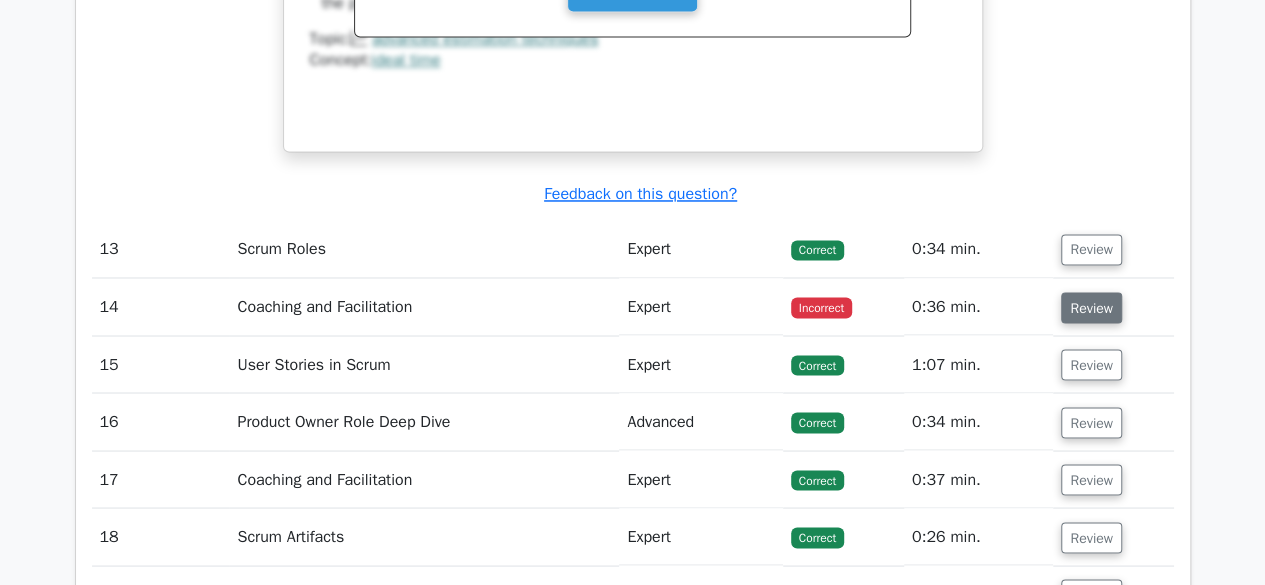 click on "Review" at bounding box center [1091, 307] 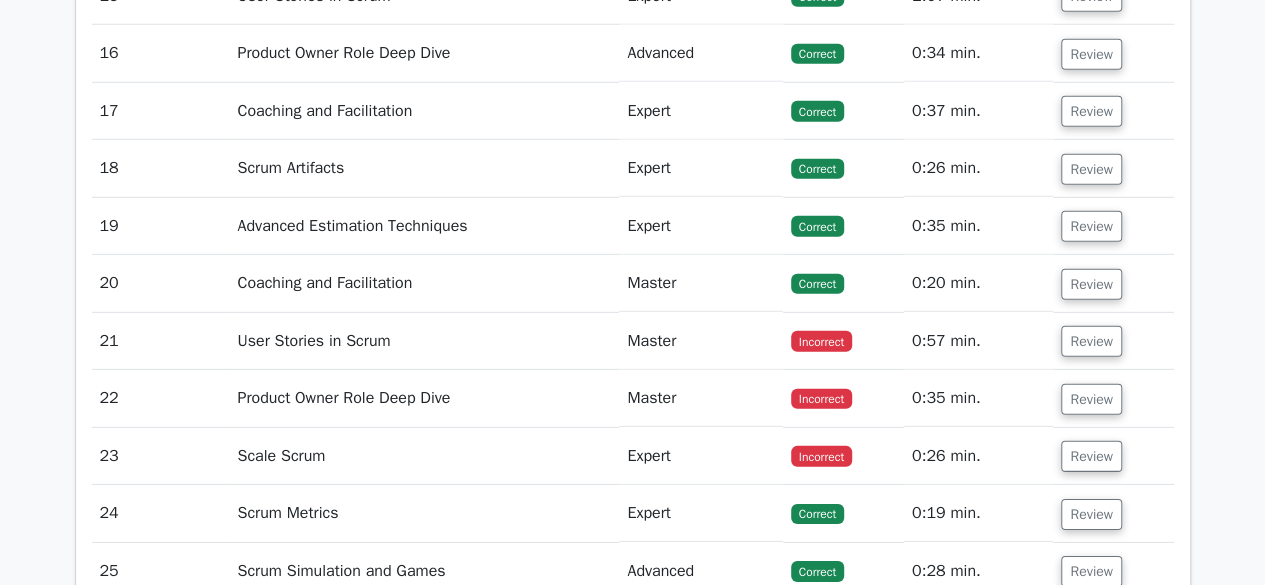scroll, scrollTop: 6704, scrollLeft: 0, axis: vertical 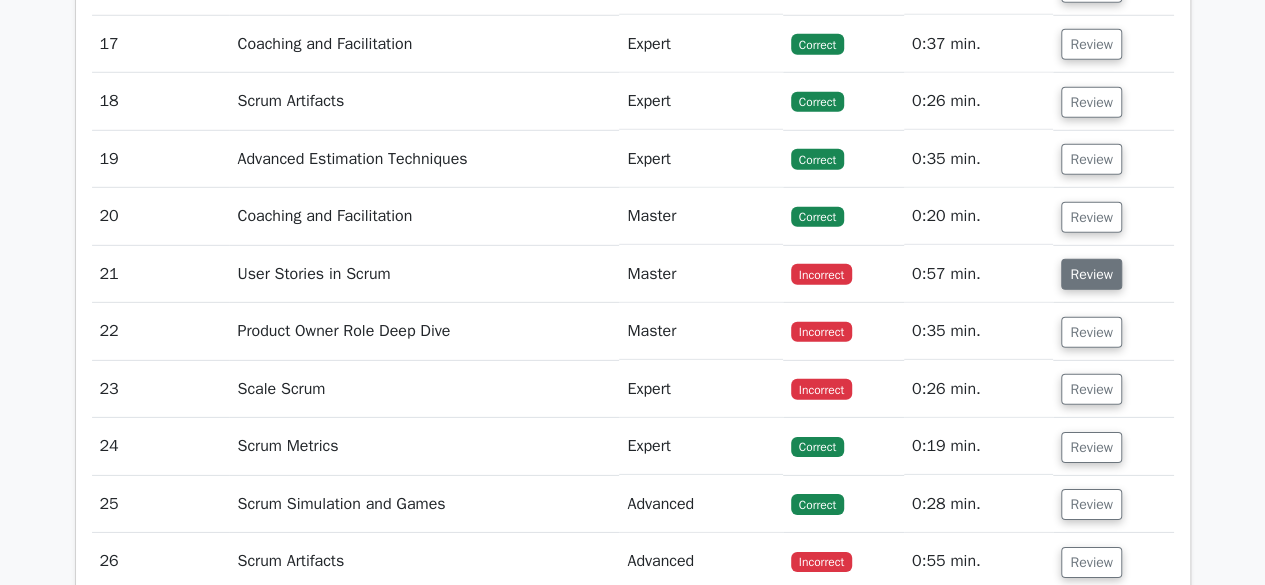 click on "Review" at bounding box center (1091, 274) 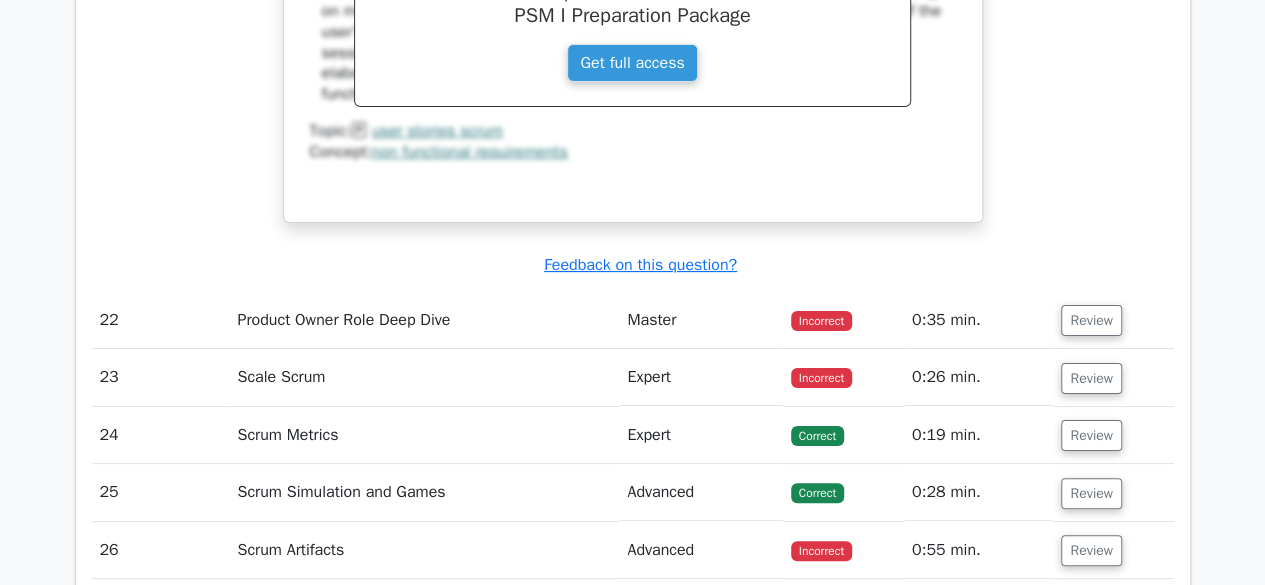 scroll, scrollTop: 7630, scrollLeft: 0, axis: vertical 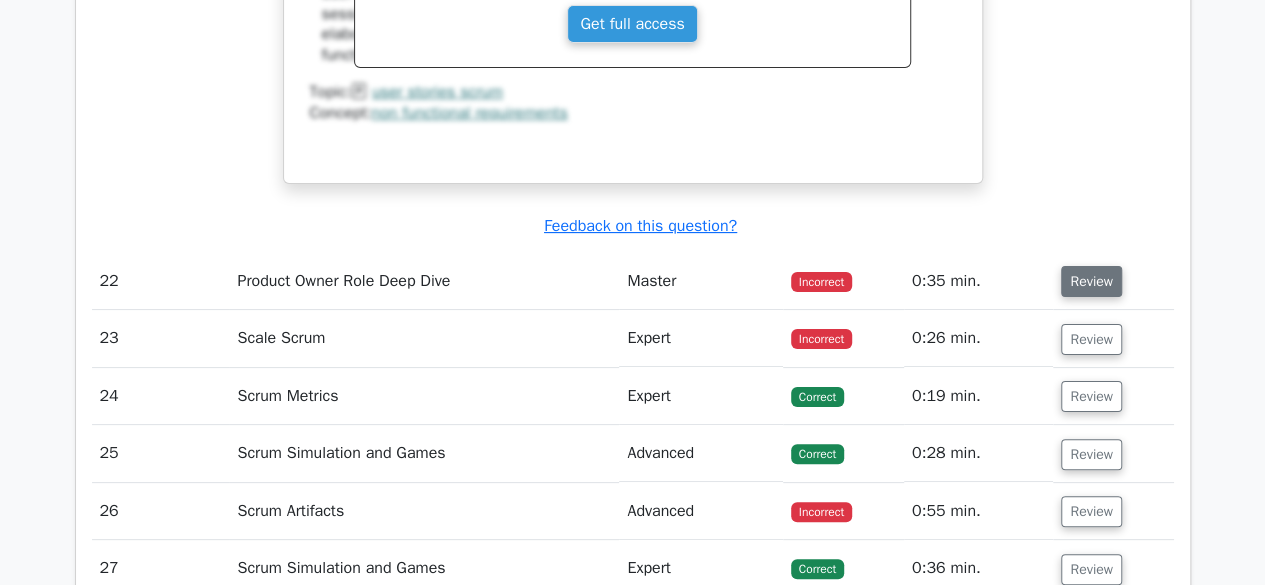 click on "Review" at bounding box center [1091, 281] 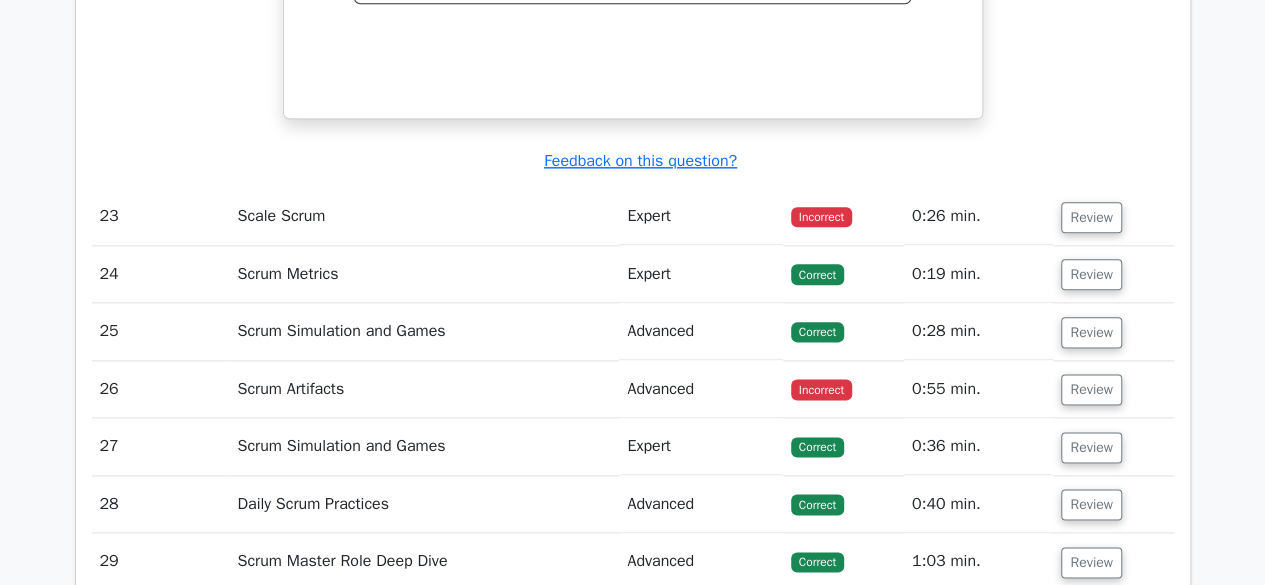 scroll, scrollTop: 8684, scrollLeft: 0, axis: vertical 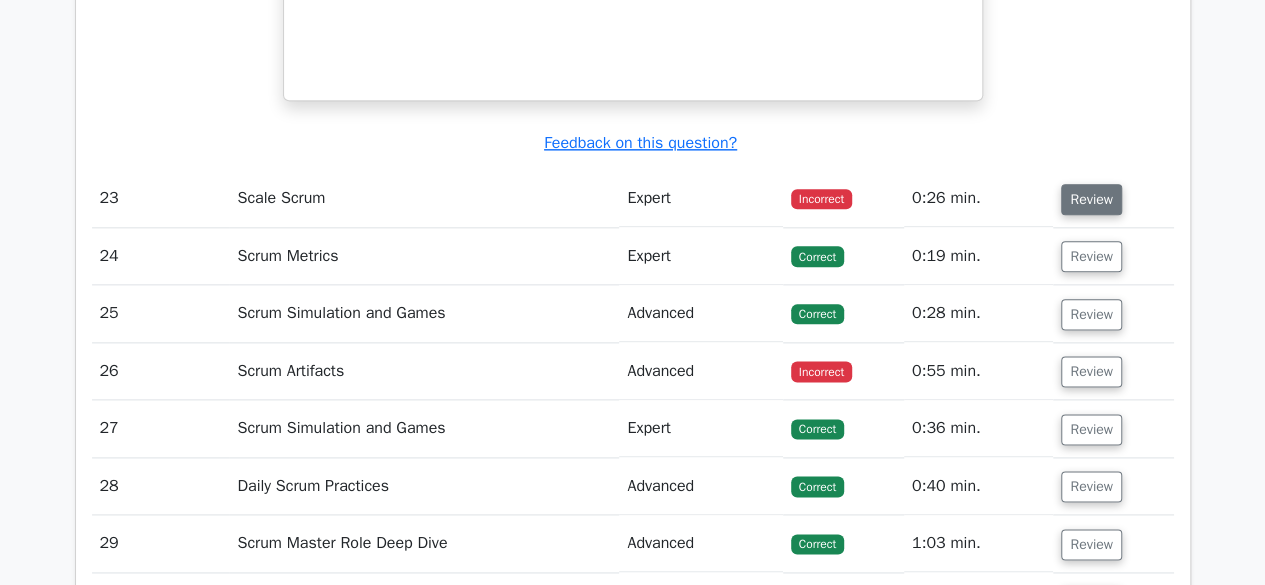 click on "Review" at bounding box center [1091, 199] 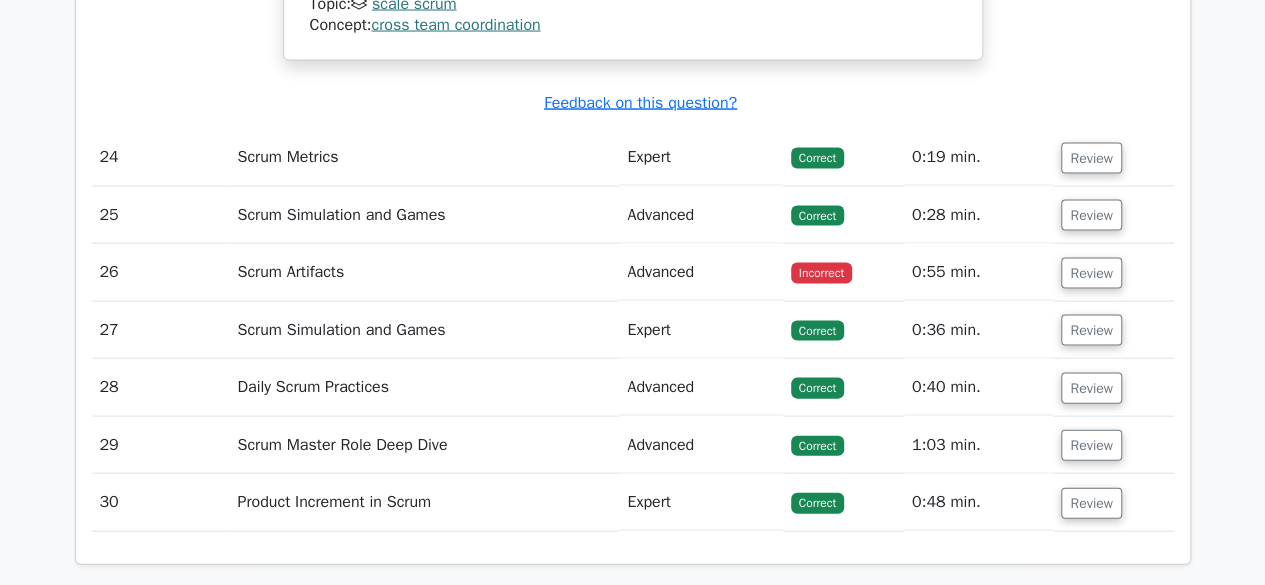 scroll, scrollTop: 9548, scrollLeft: 0, axis: vertical 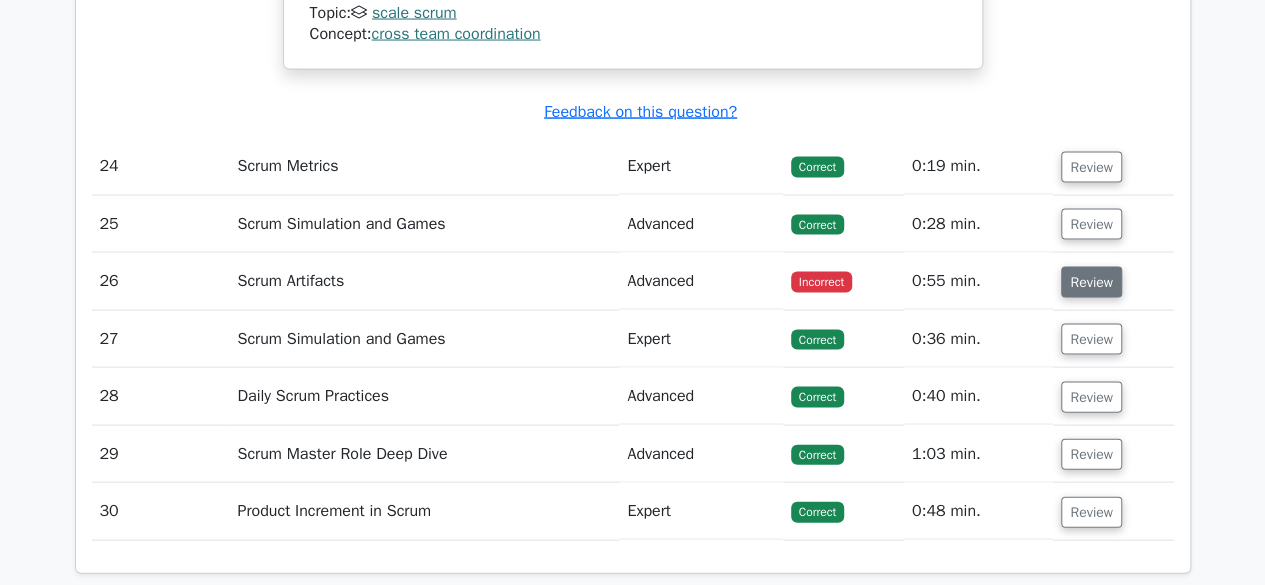 click on "Review" at bounding box center [1091, 282] 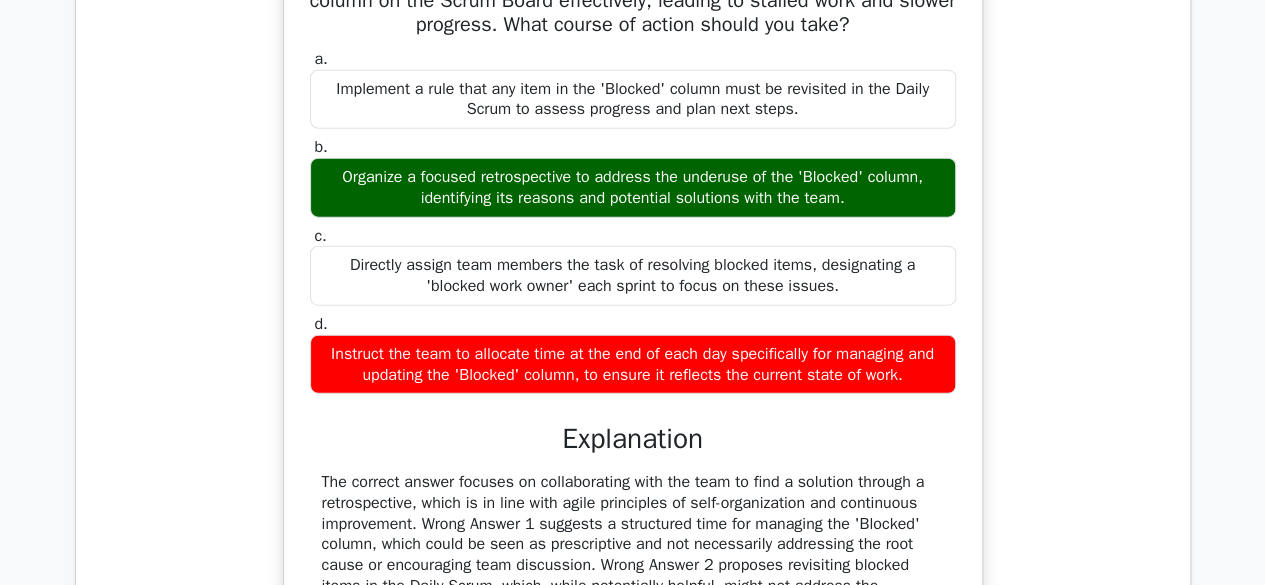 scroll, scrollTop: 9917, scrollLeft: 0, axis: vertical 